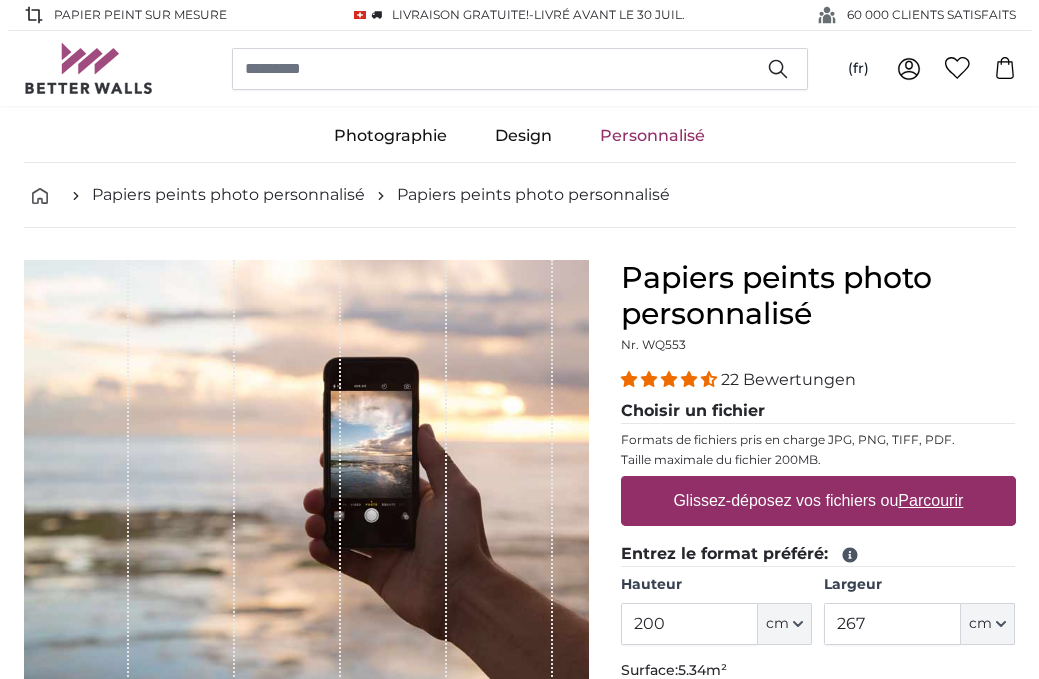 scroll, scrollTop: 44, scrollLeft: 0, axis: vertical 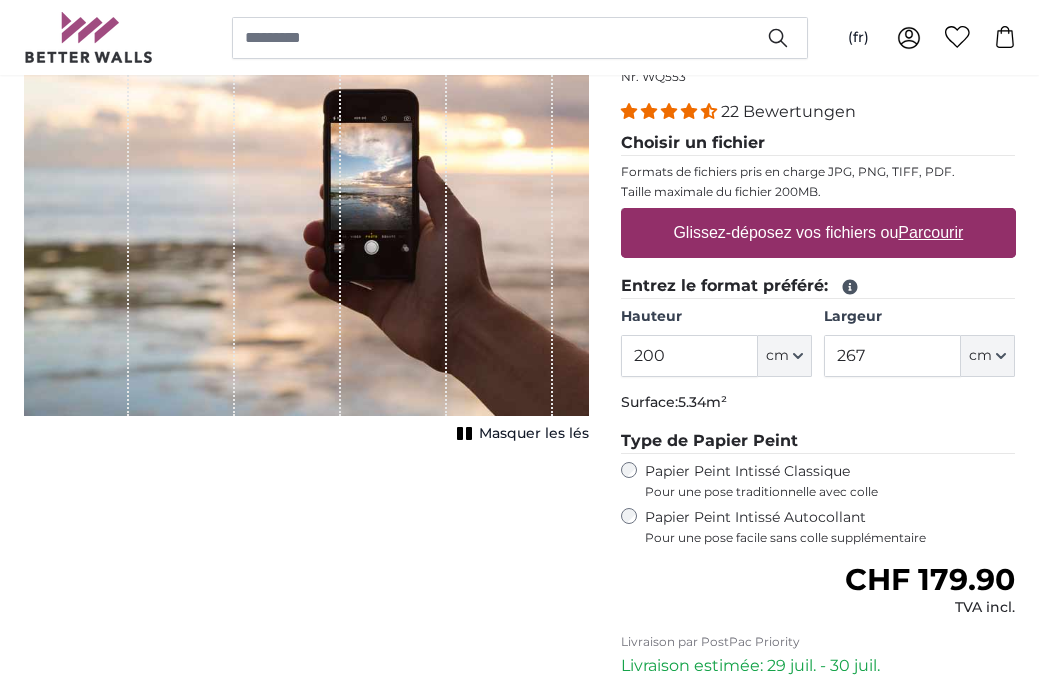 click on "Glissez-déposez vos fichiers ou  Parcourir" at bounding box center [818, 233] 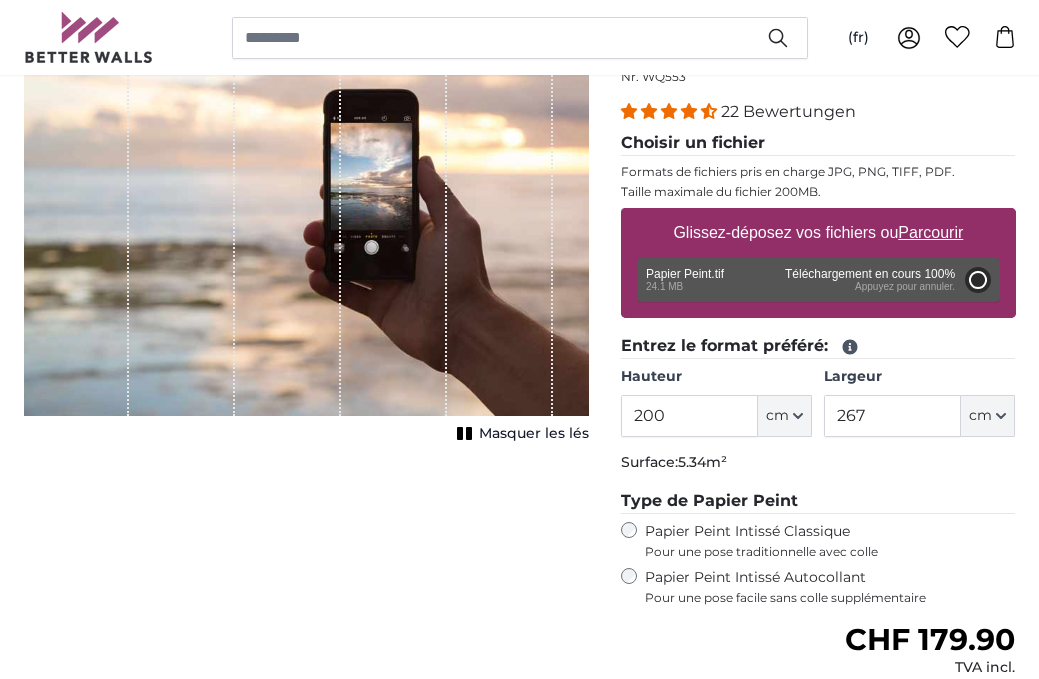 type on "164" 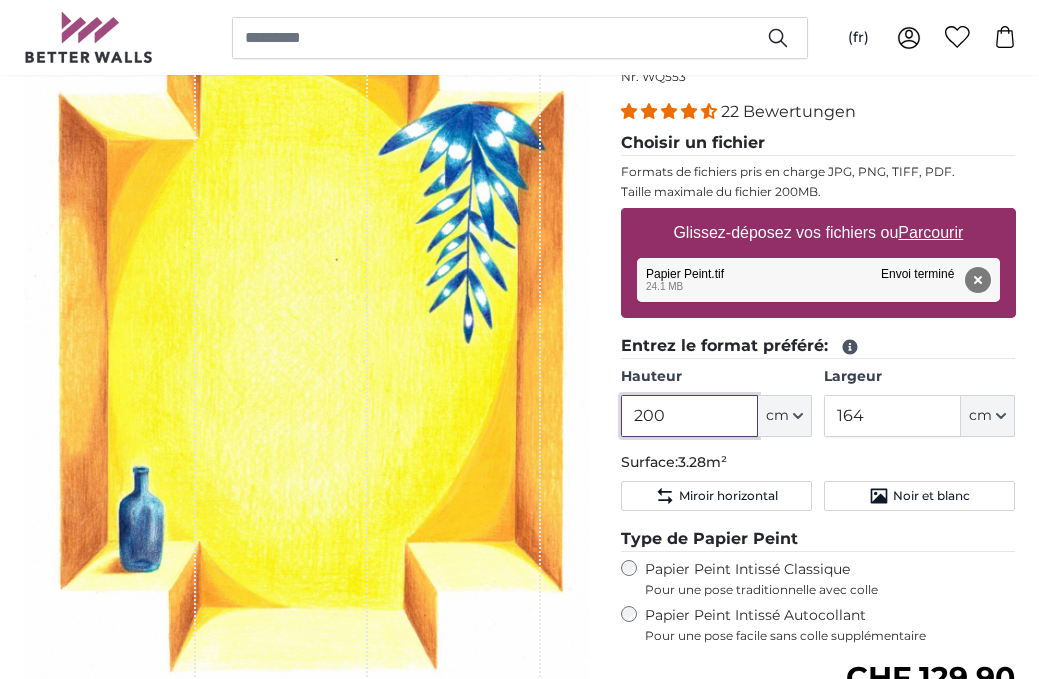 click on "200" at bounding box center (689, 416) 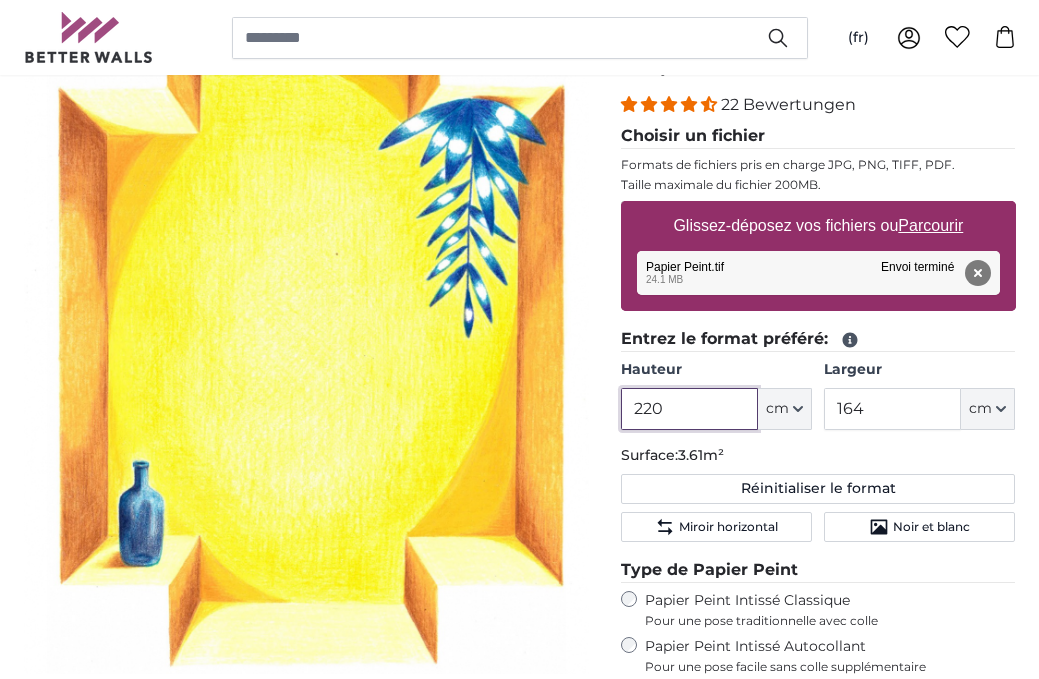 scroll, scrollTop: 276, scrollLeft: 0, axis: vertical 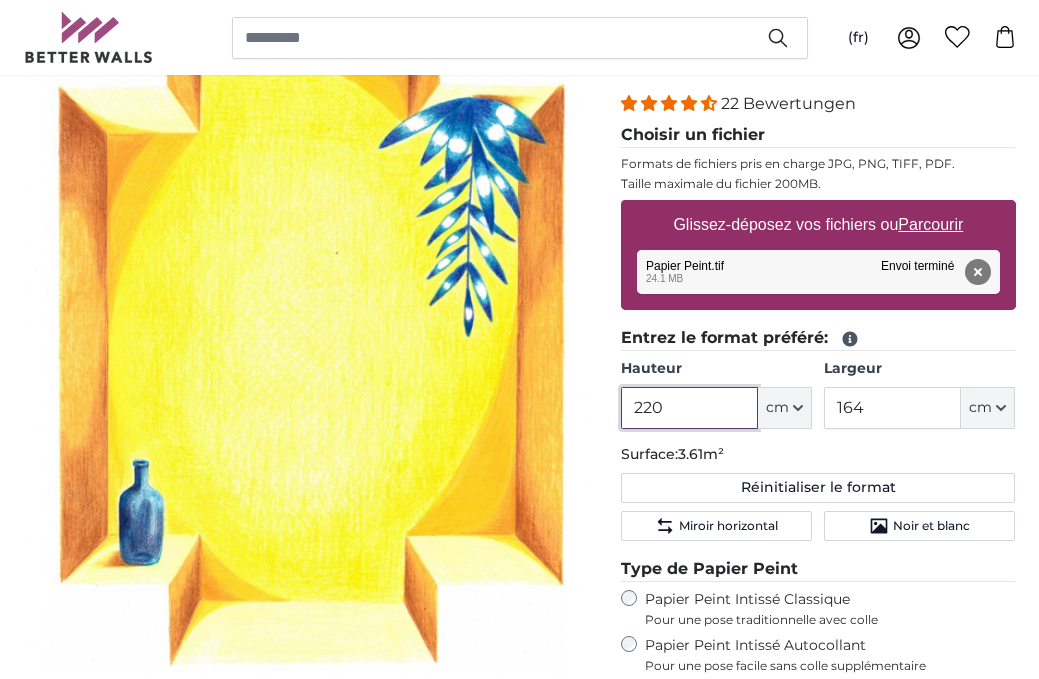 type on "220" 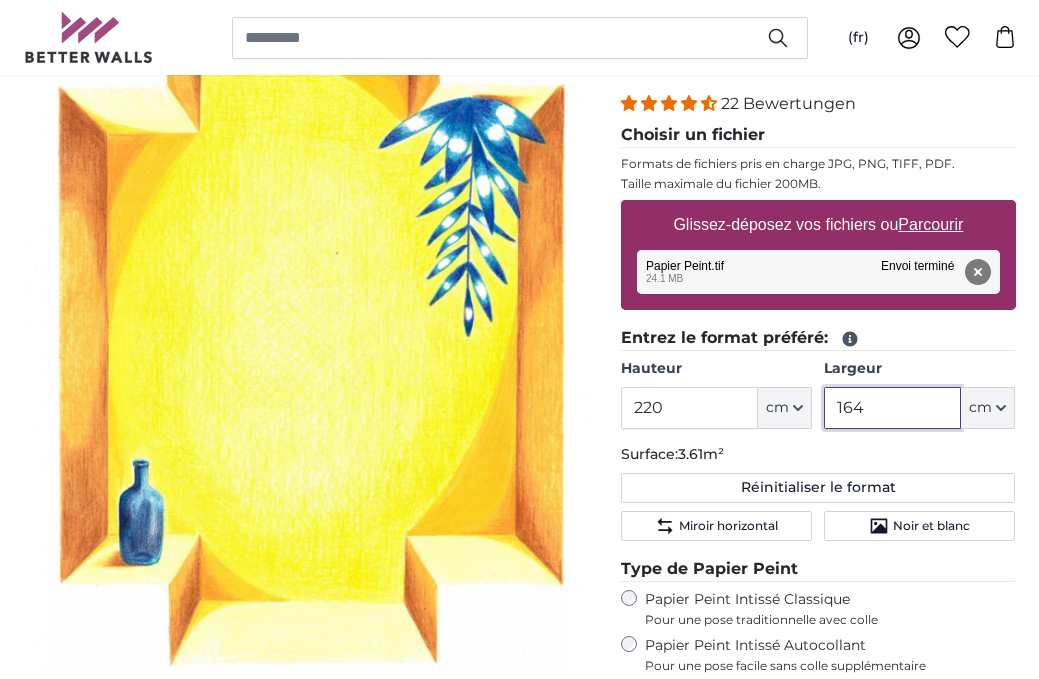 drag, startPoint x: 868, startPoint y: 408, endPoint x: 833, endPoint y: 407, distance: 35.014282 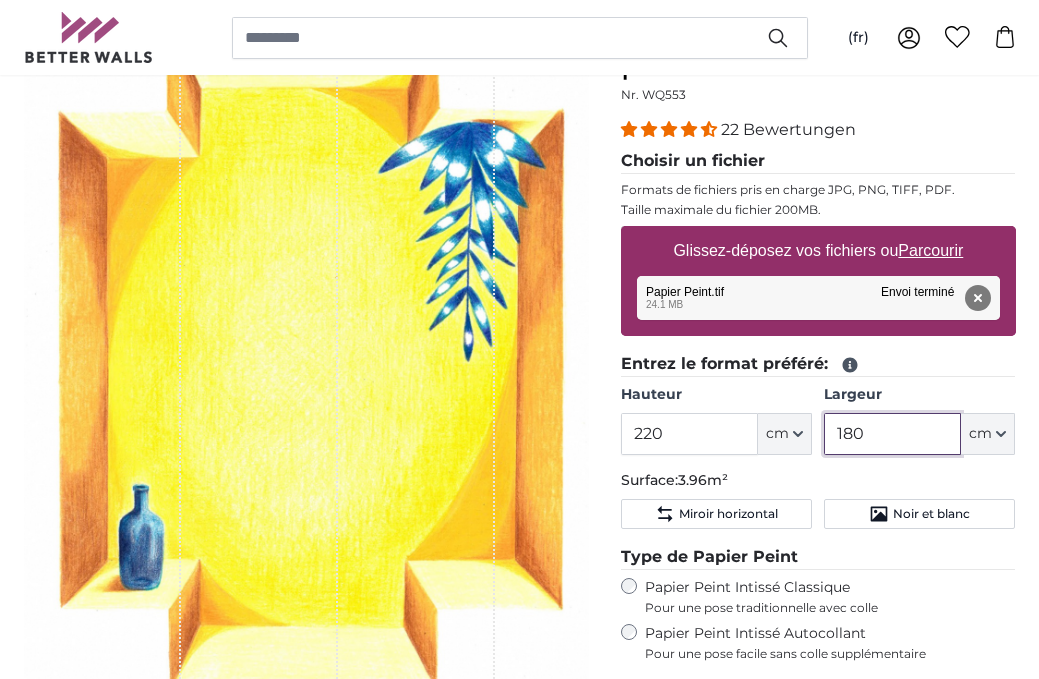 scroll, scrollTop: 261, scrollLeft: 0, axis: vertical 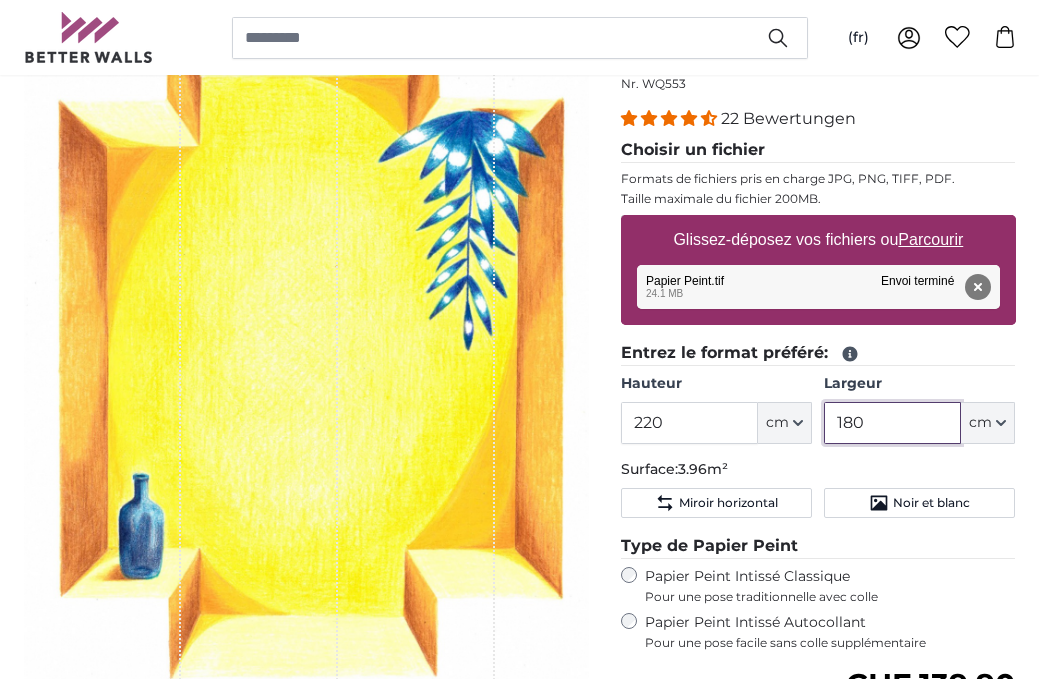 type on "180" 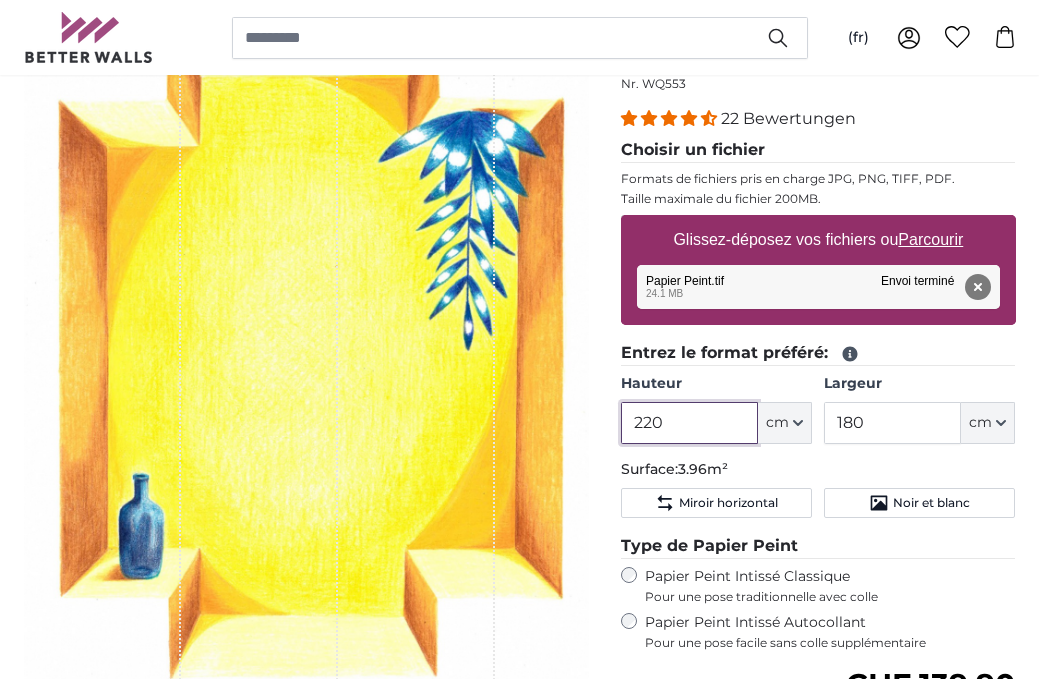 click on "220" at bounding box center (689, 423) 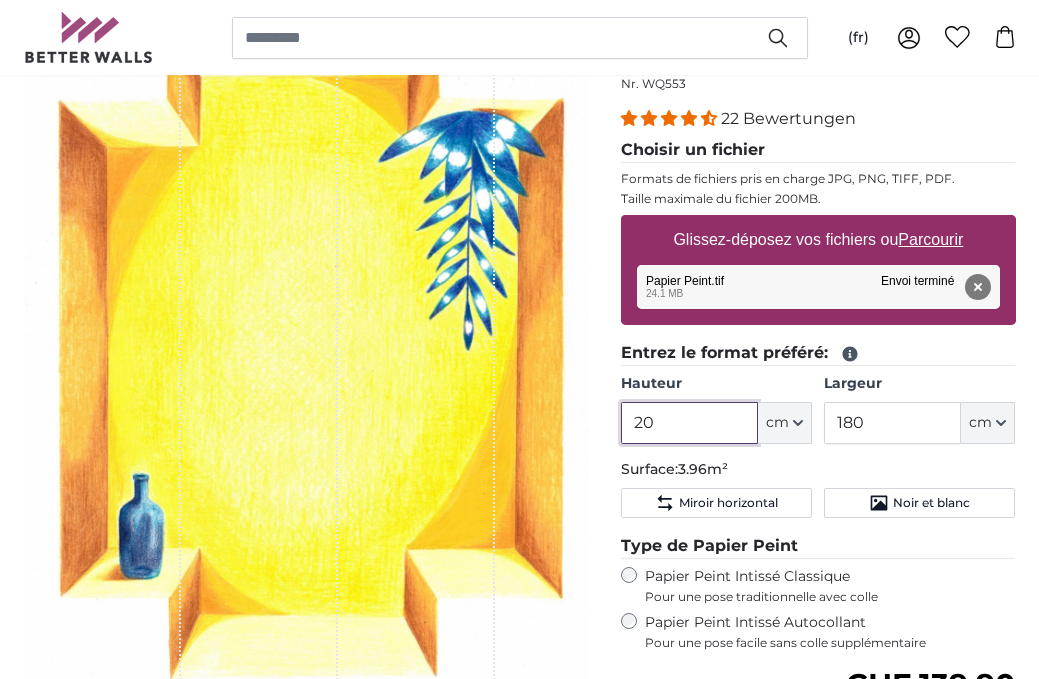 type on "230" 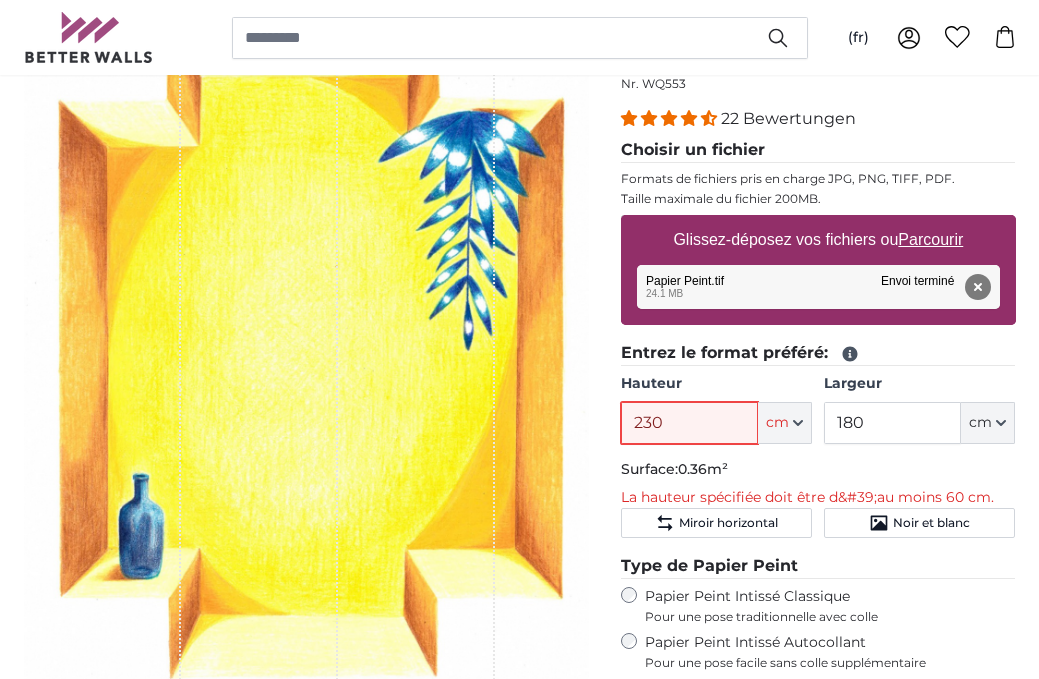 type 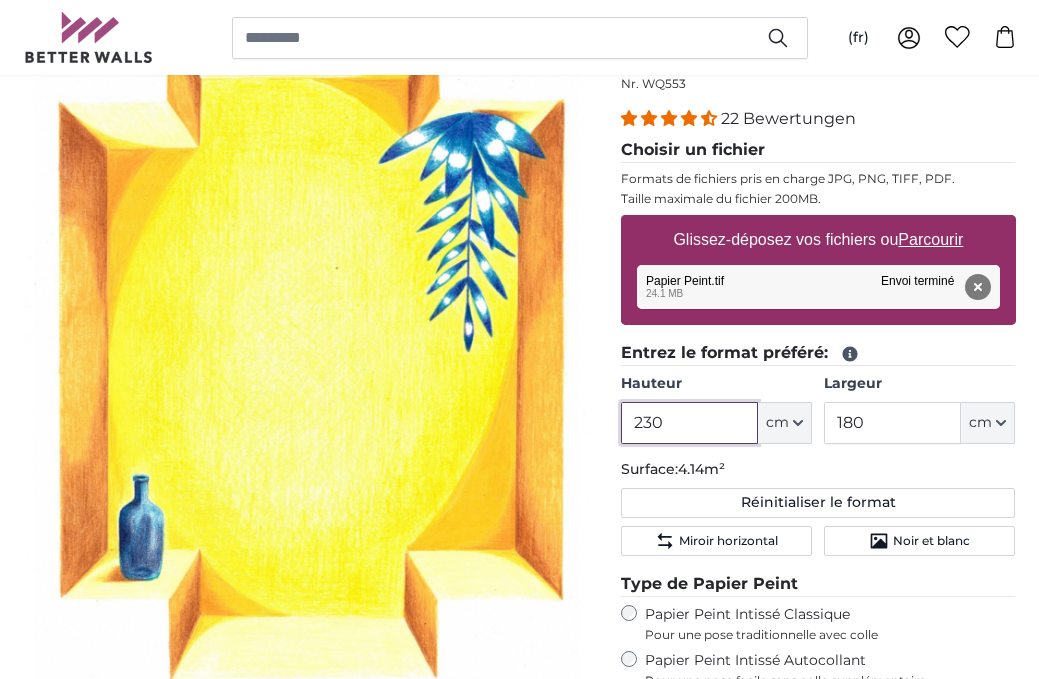 type on "230" 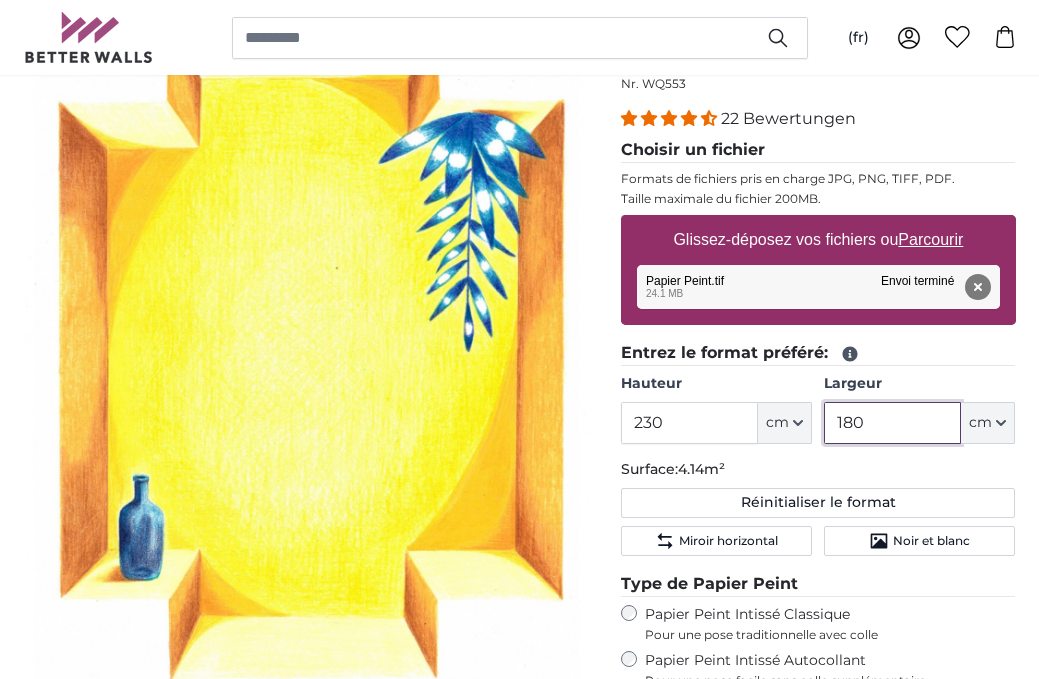 drag, startPoint x: 871, startPoint y: 423, endPoint x: 825, endPoint y: 419, distance: 46.173584 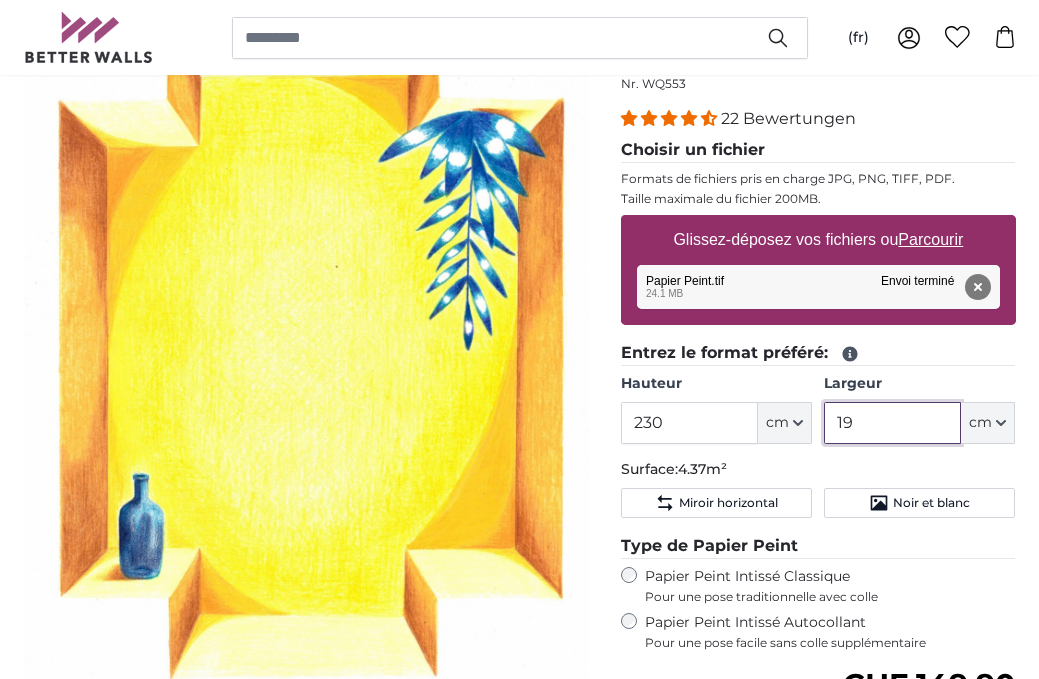 type on "1" 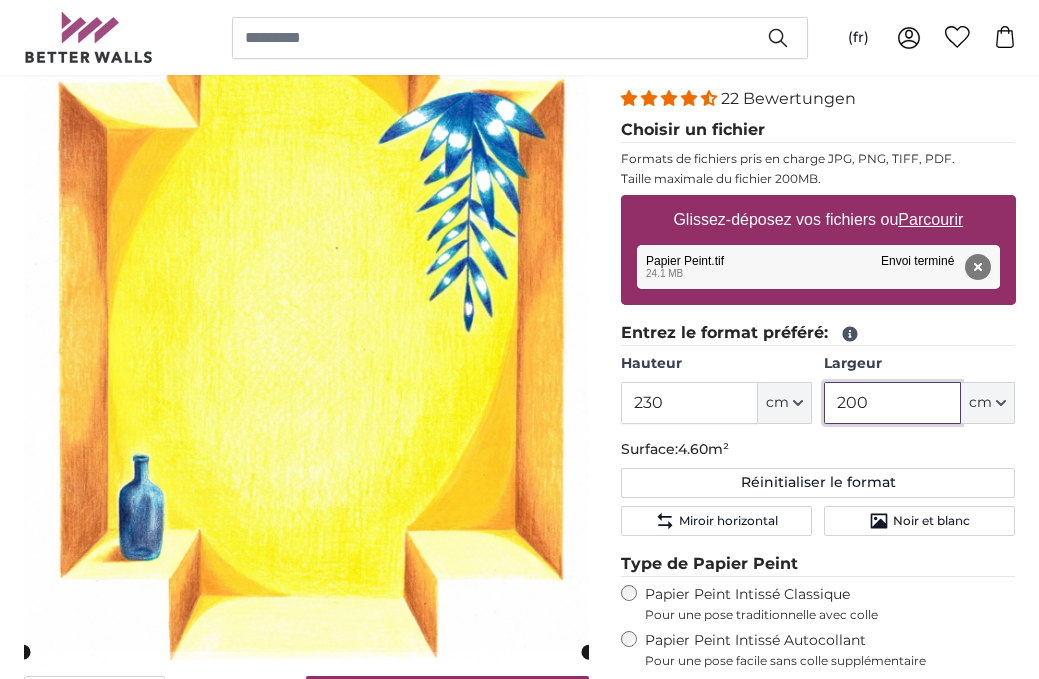 scroll, scrollTop: 278, scrollLeft: 0, axis: vertical 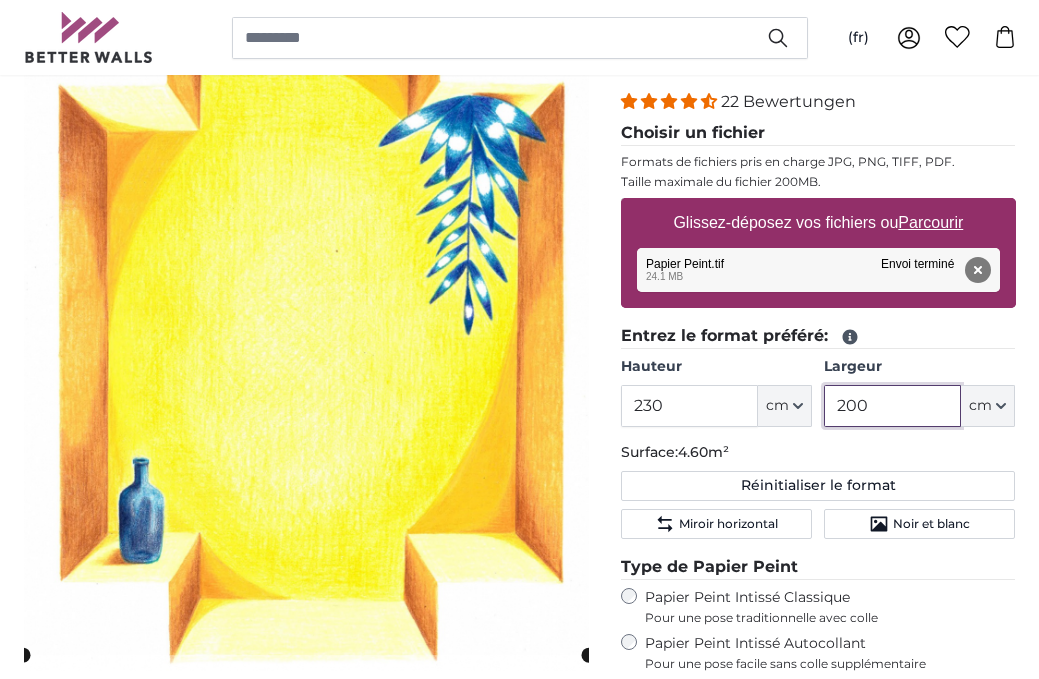 type on "200" 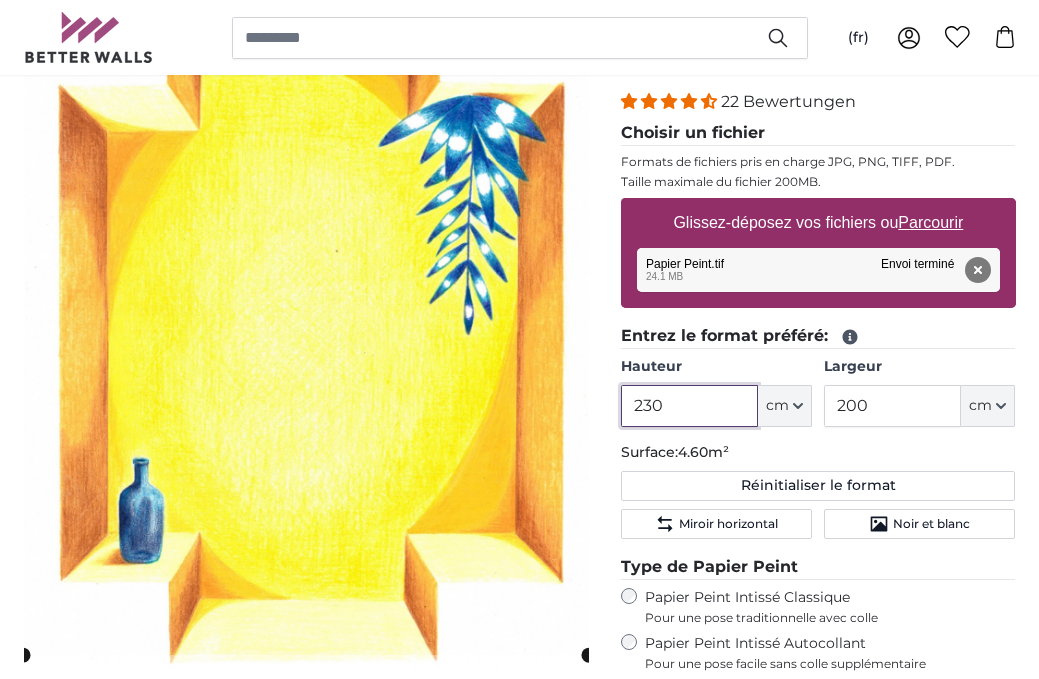 click on "230" at bounding box center (689, 406) 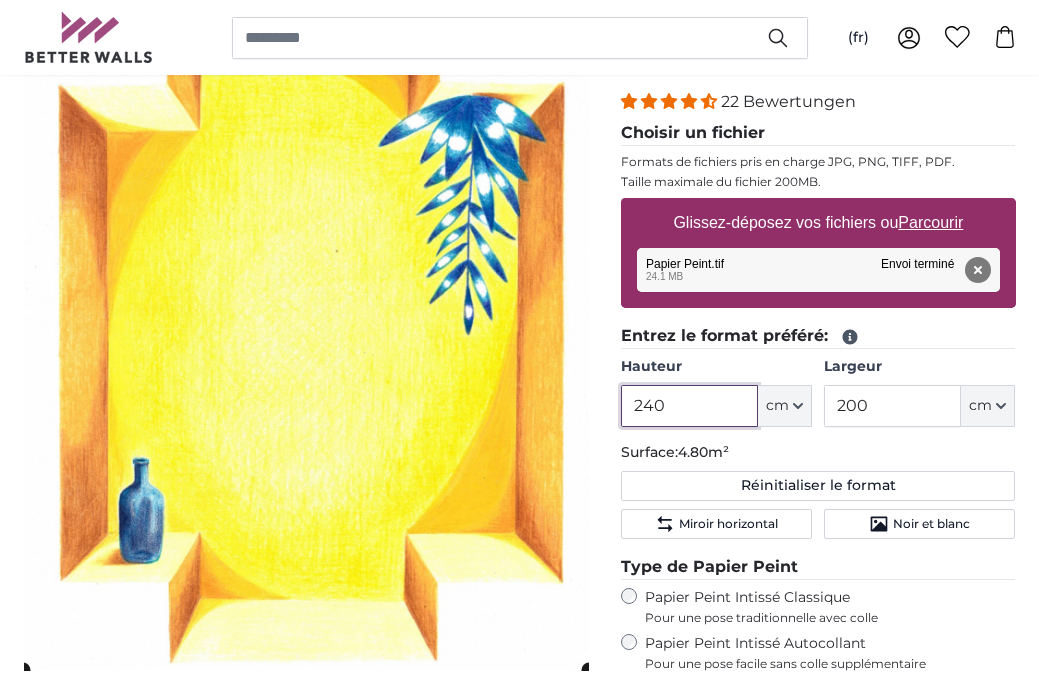 type on "240" 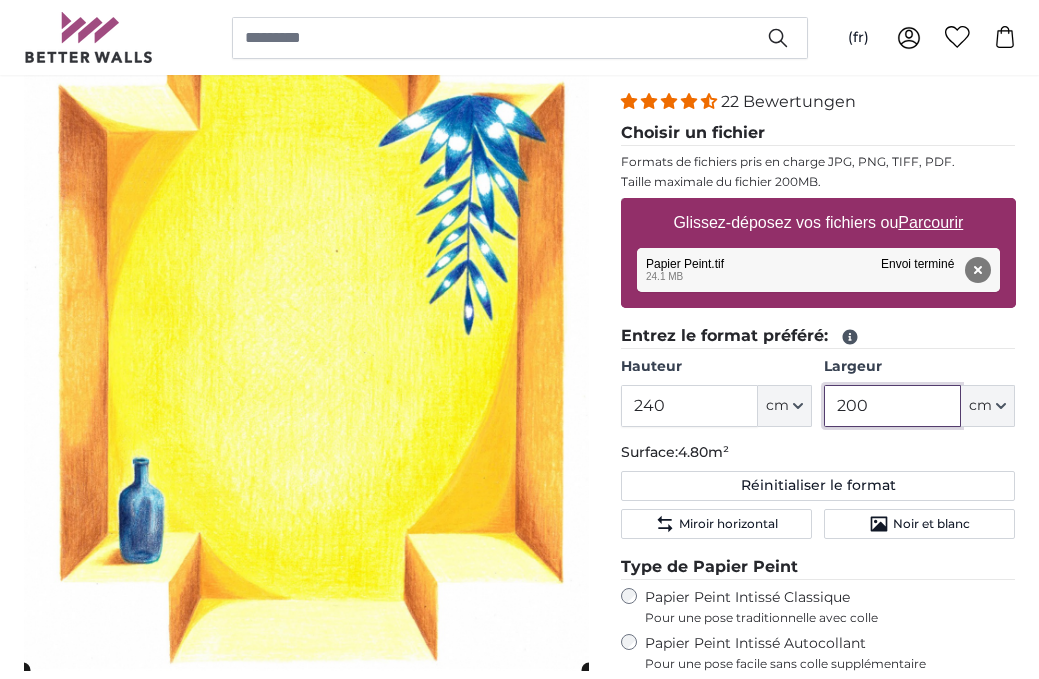 click on "200" at bounding box center (892, 406) 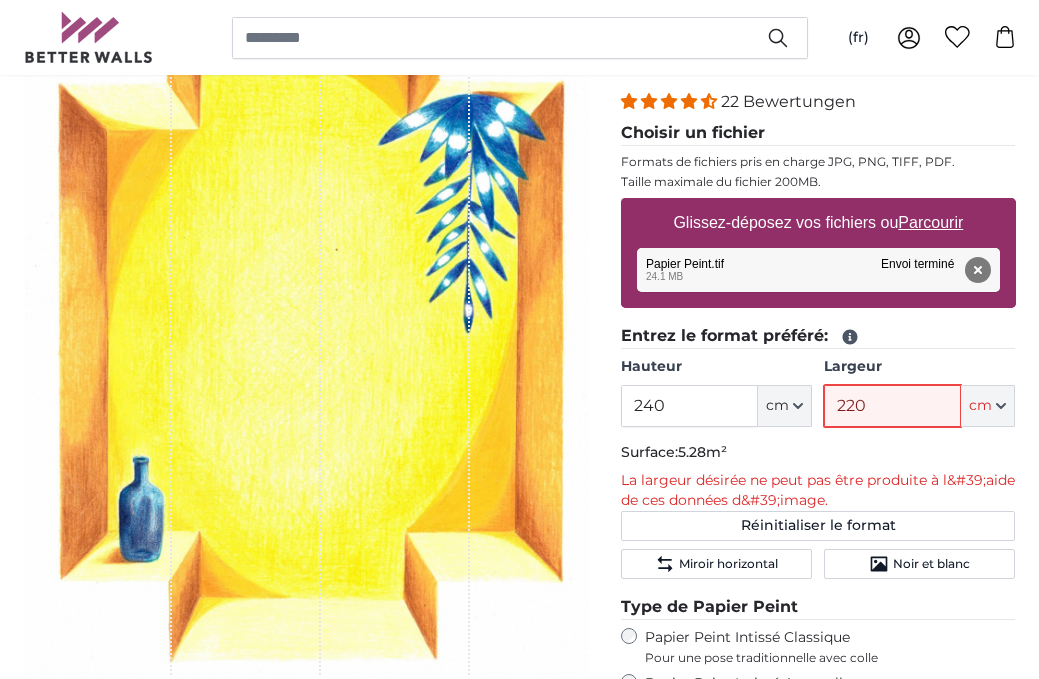type on "220" 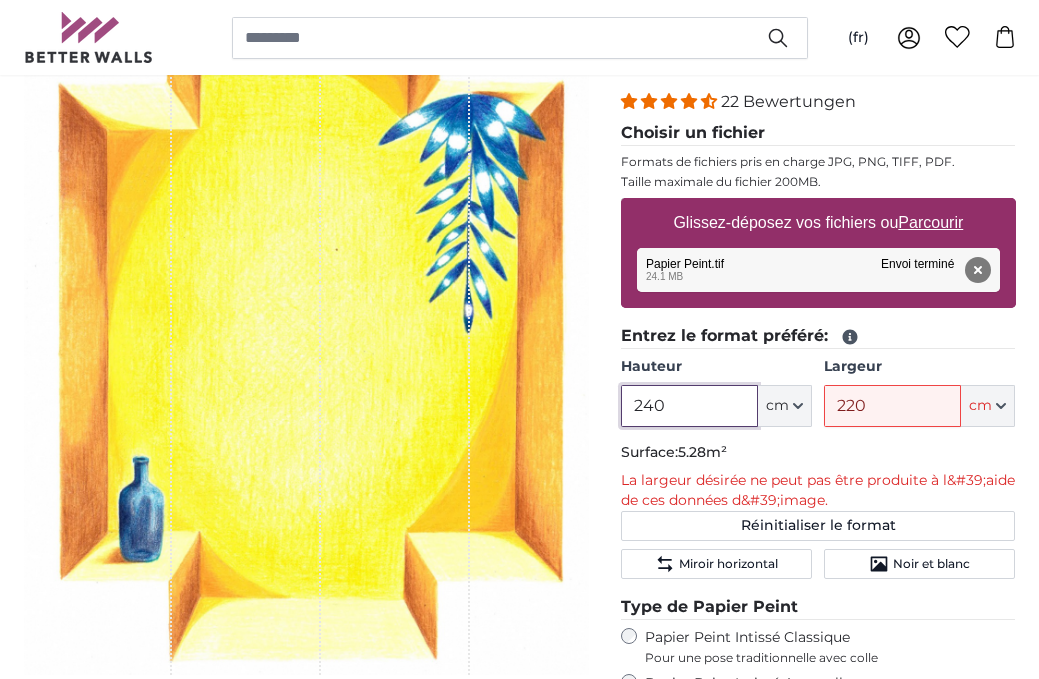 drag, startPoint x: 664, startPoint y: 403, endPoint x: 619, endPoint y: 401, distance: 45.044422 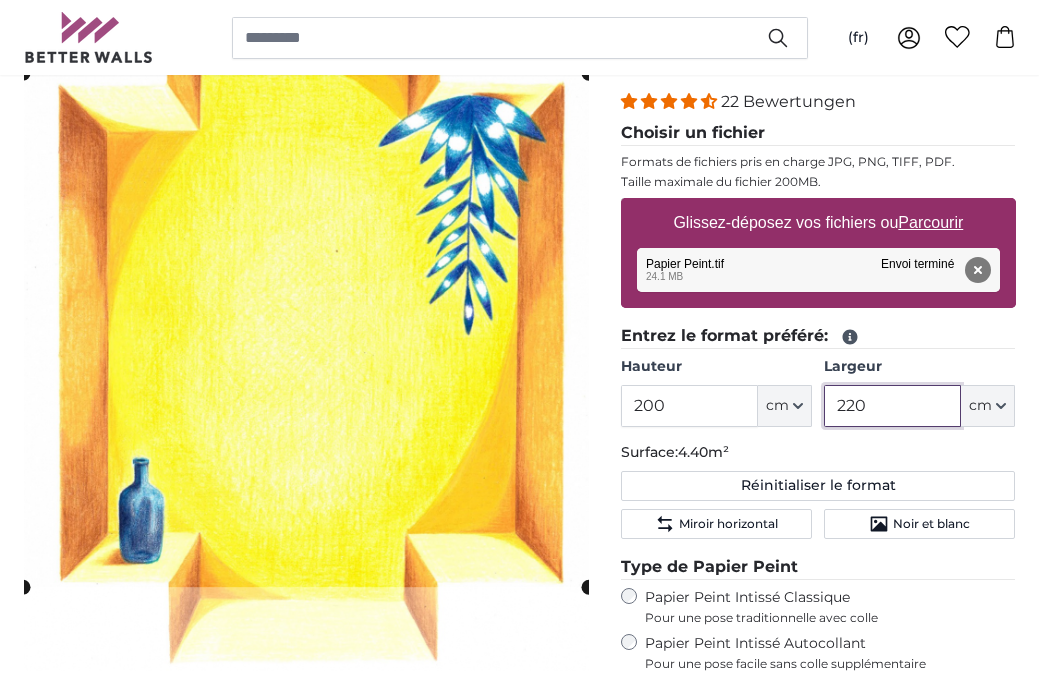 click on "220" at bounding box center (892, 406) 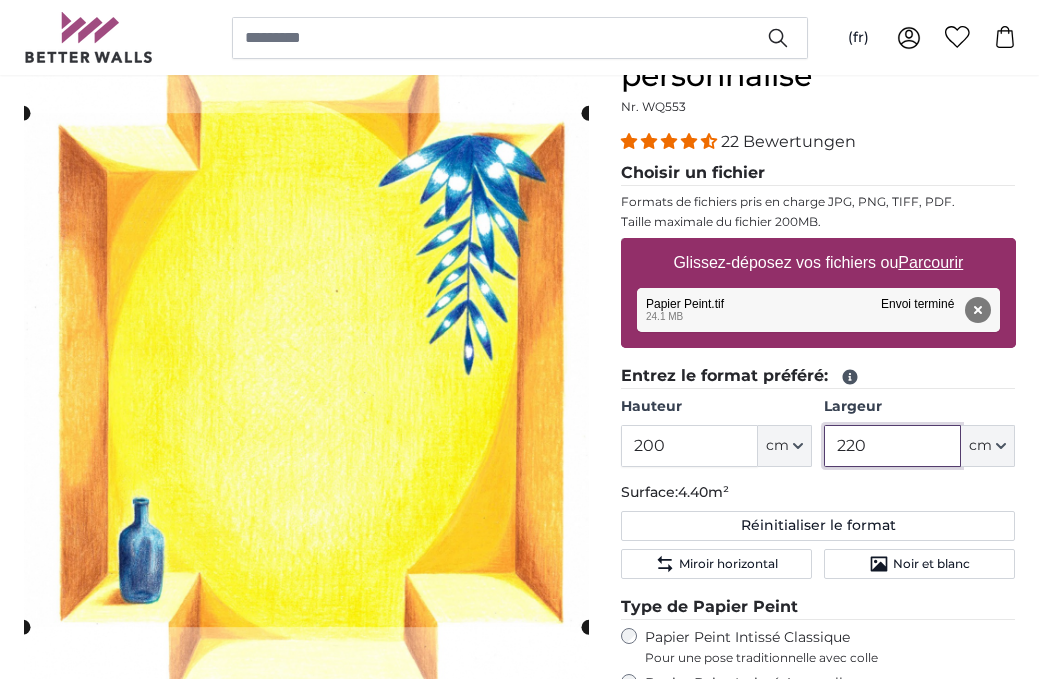 scroll, scrollTop: 249, scrollLeft: 0, axis: vertical 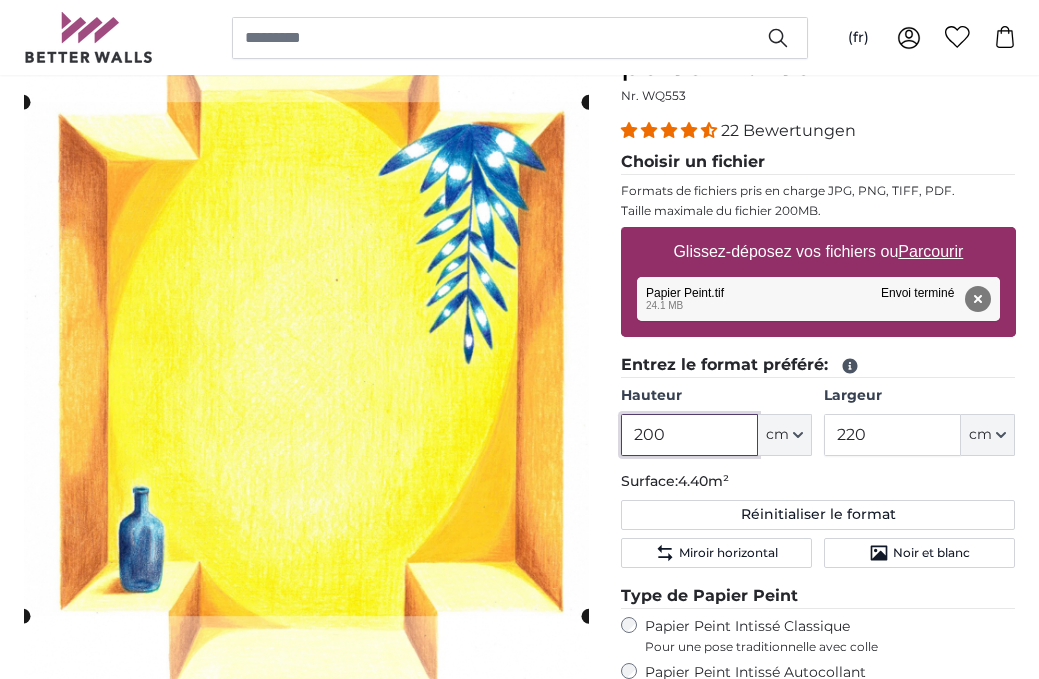 drag, startPoint x: 676, startPoint y: 435, endPoint x: 616, endPoint y: 432, distance: 60.074955 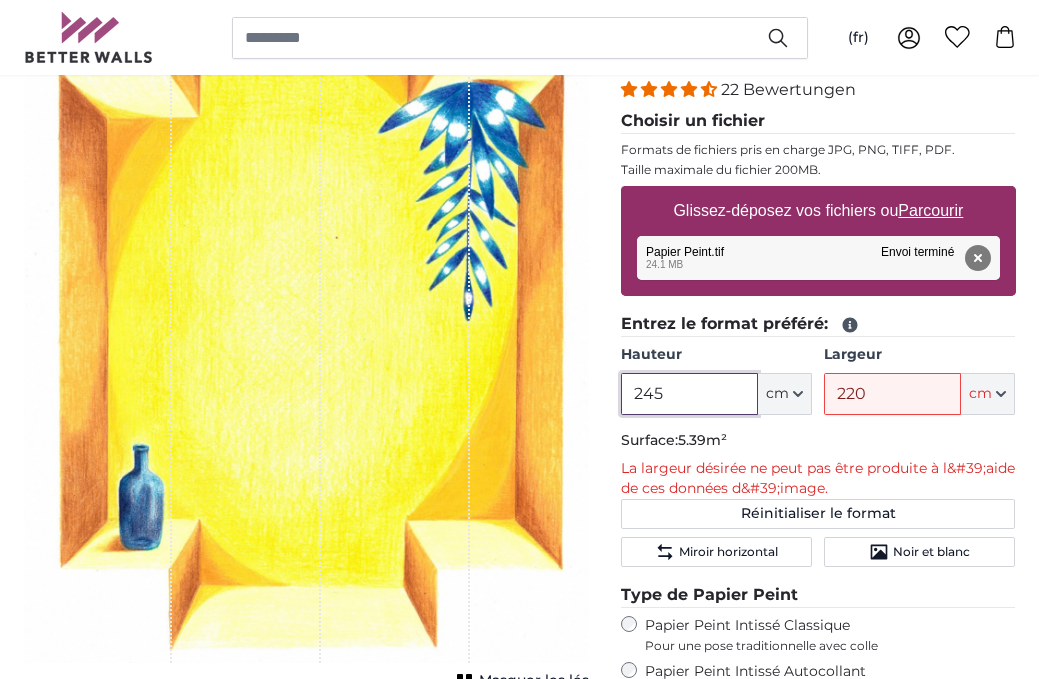 scroll, scrollTop: 255, scrollLeft: 0, axis: vertical 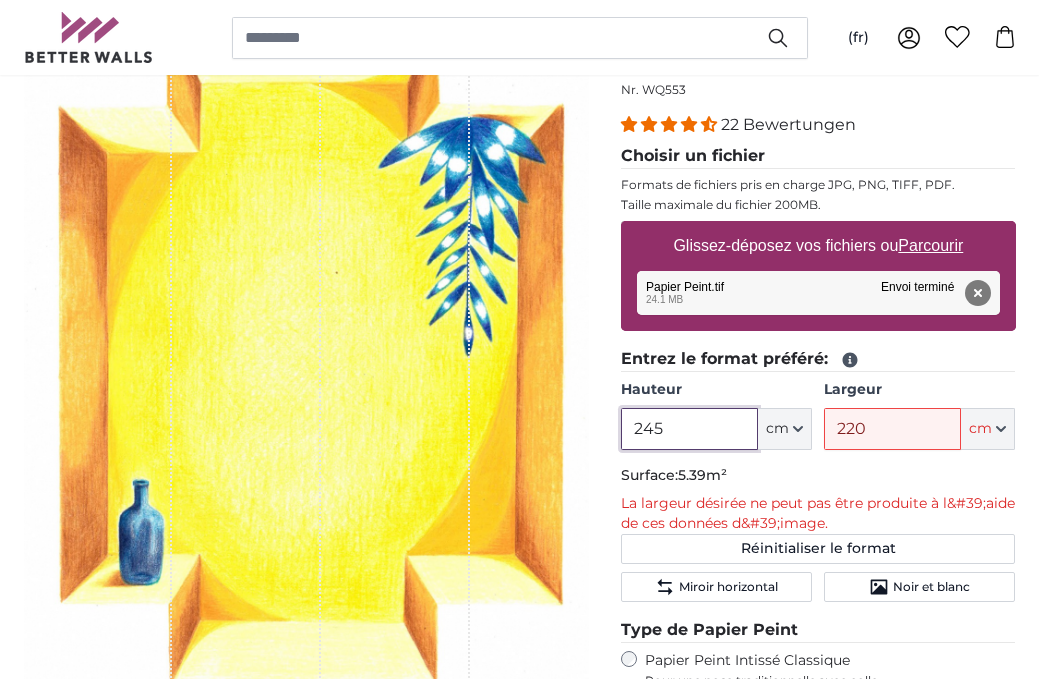 type on "245" 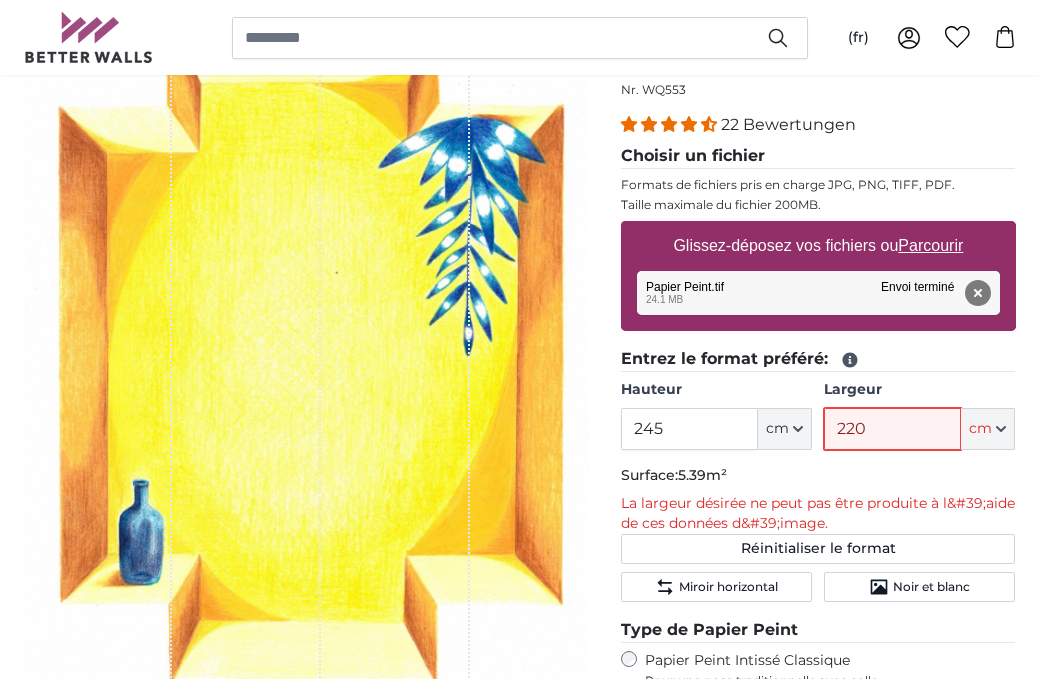 drag, startPoint x: 884, startPoint y: 428, endPoint x: 829, endPoint y: 423, distance: 55.226807 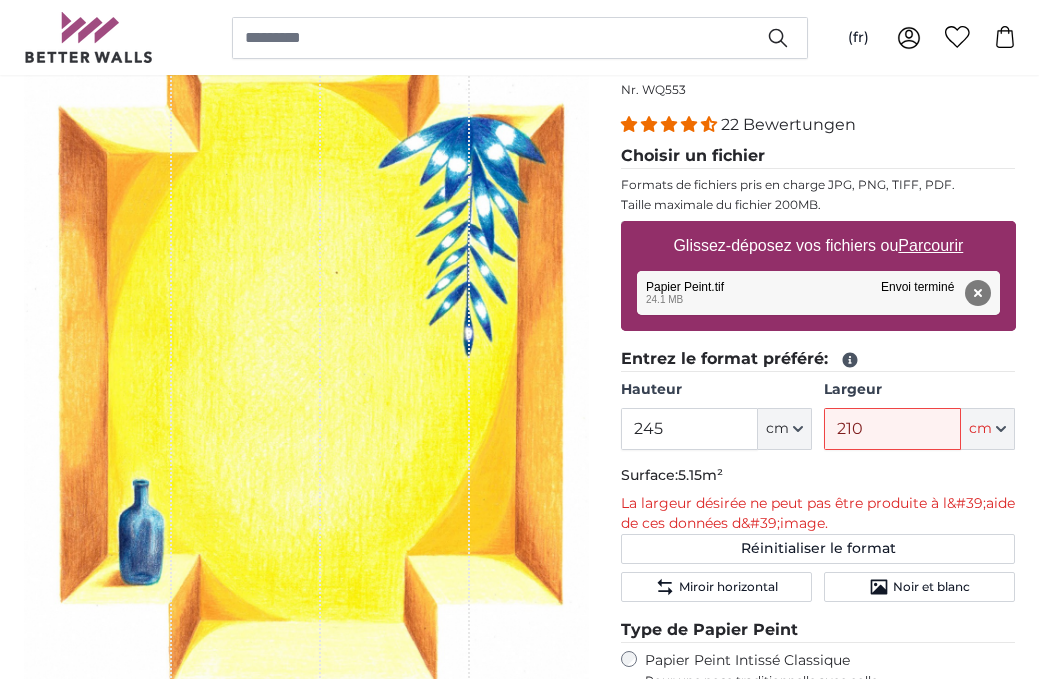 click on "cm" 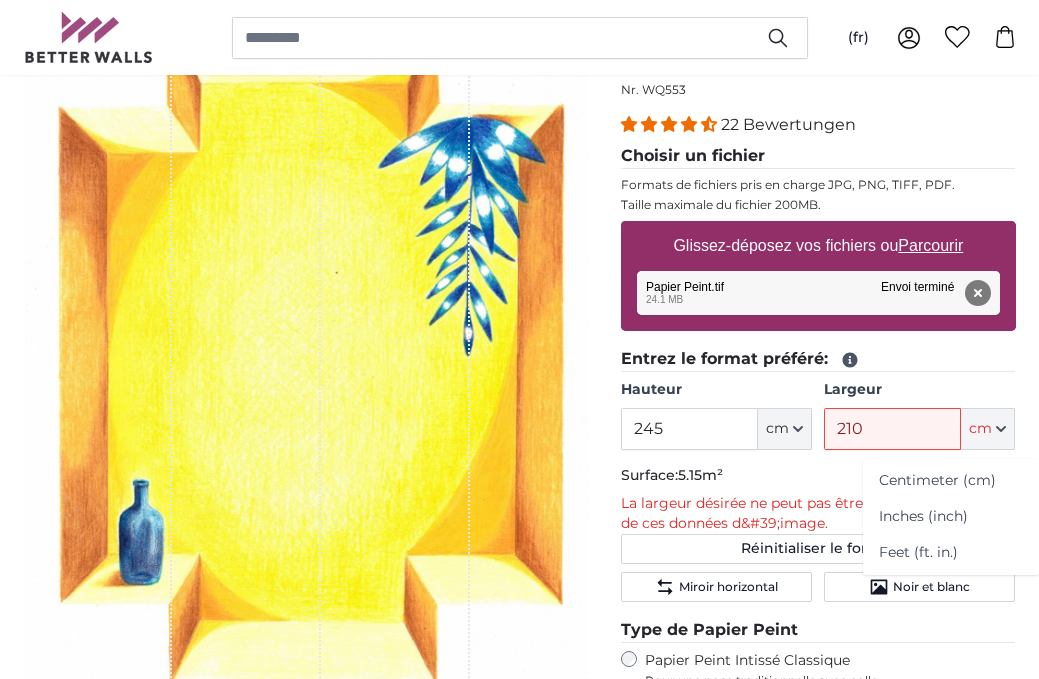 click on "Surface:  5.15m²" 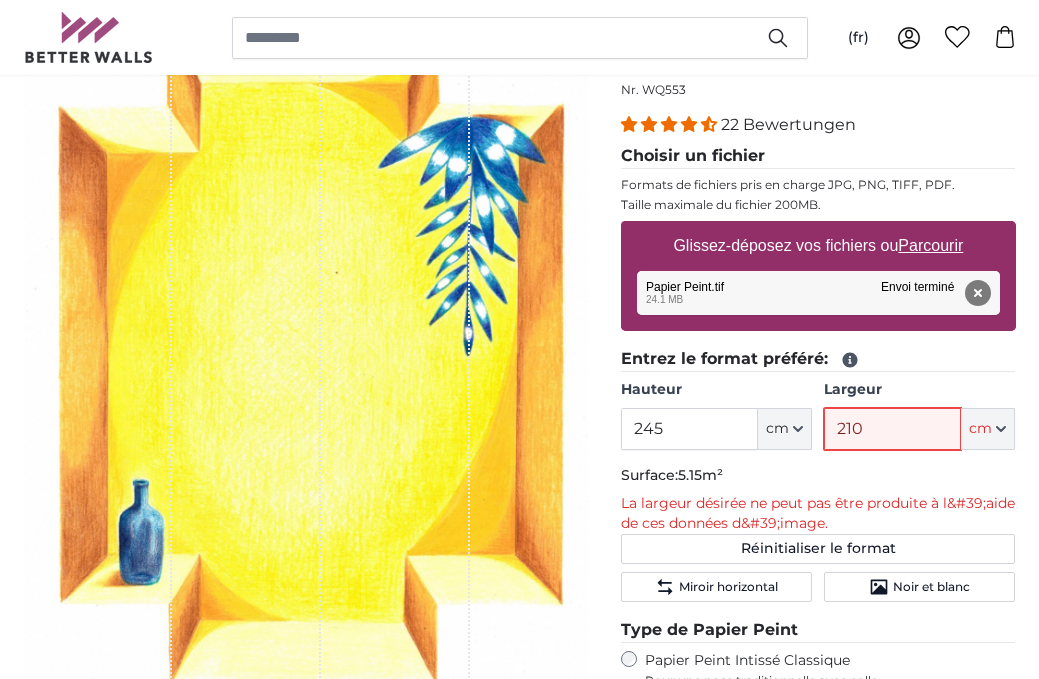 click on "210" at bounding box center (892, 429) 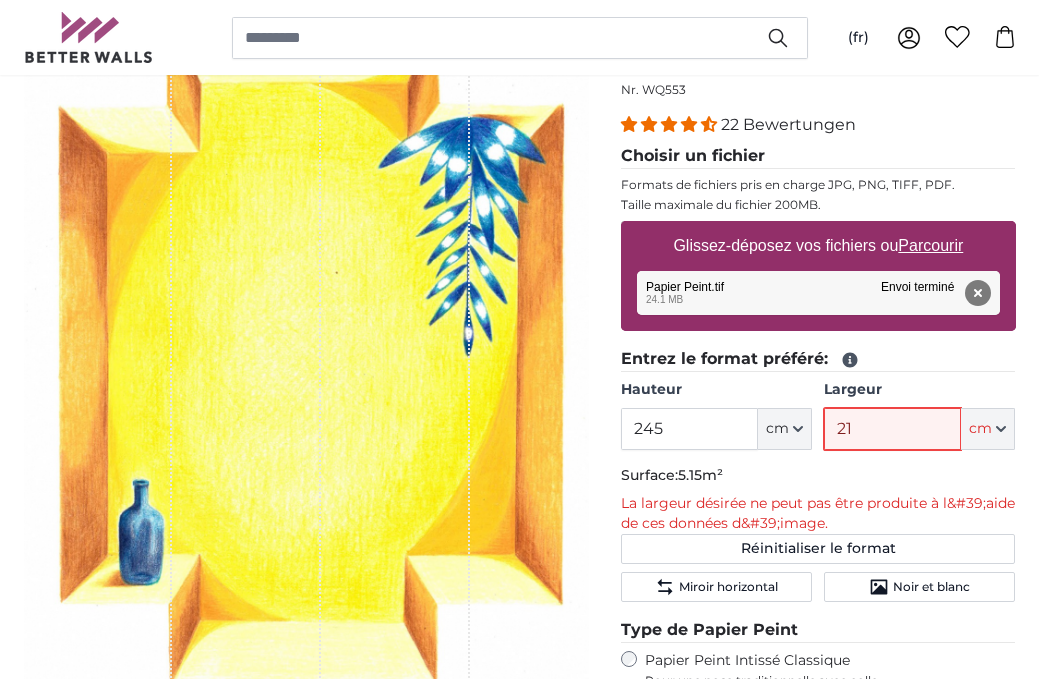 type on "2" 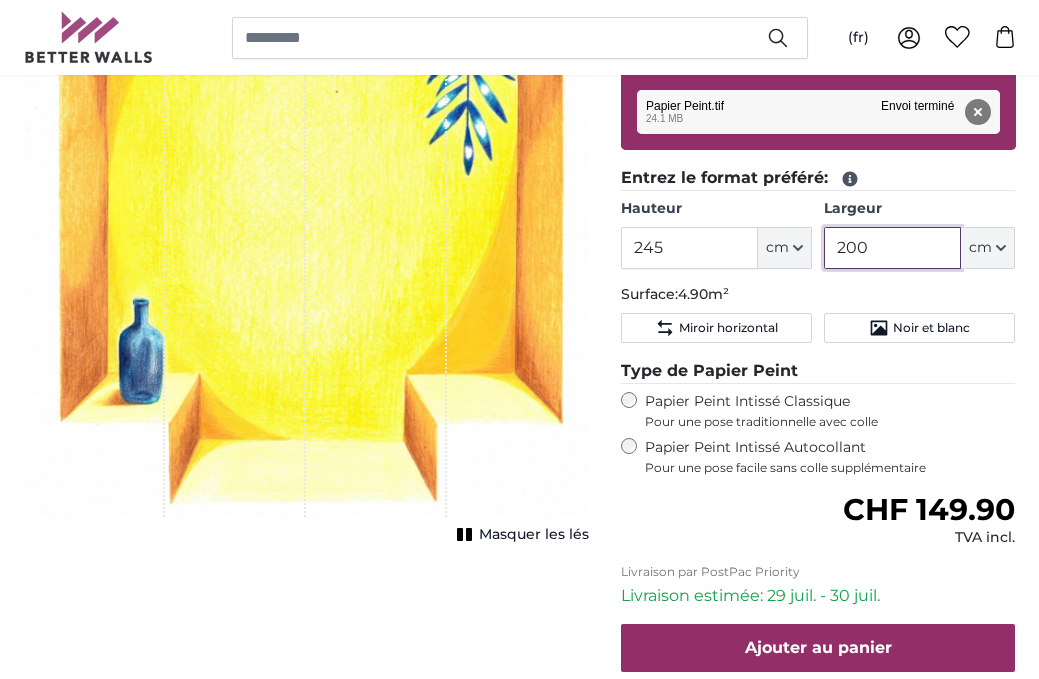scroll, scrollTop: 467, scrollLeft: 0, axis: vertical 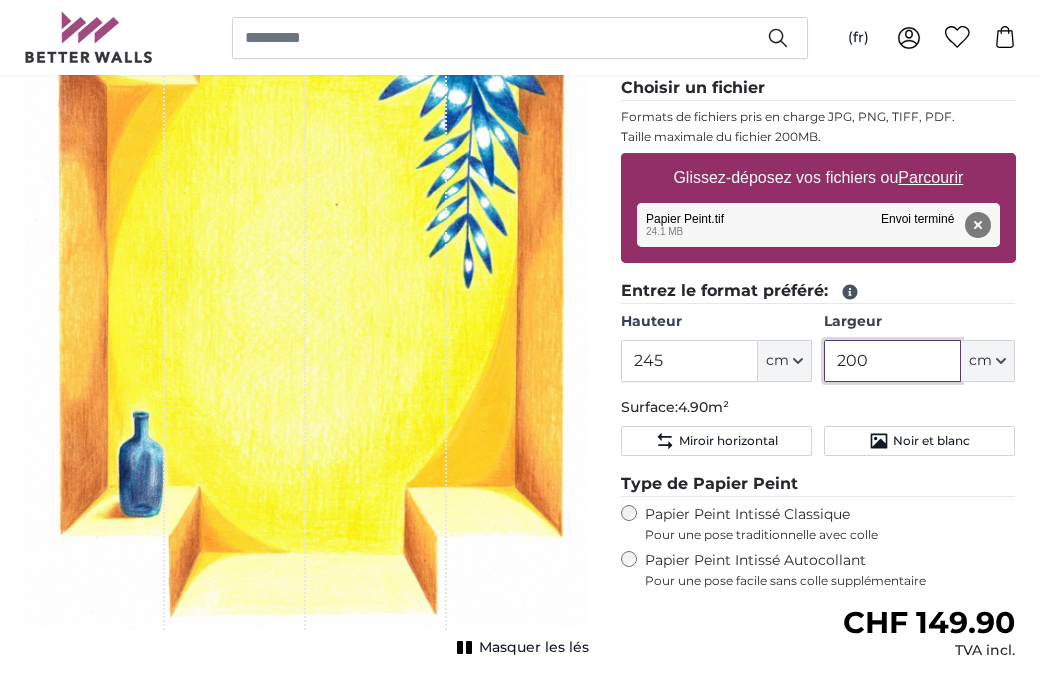 type on "200" 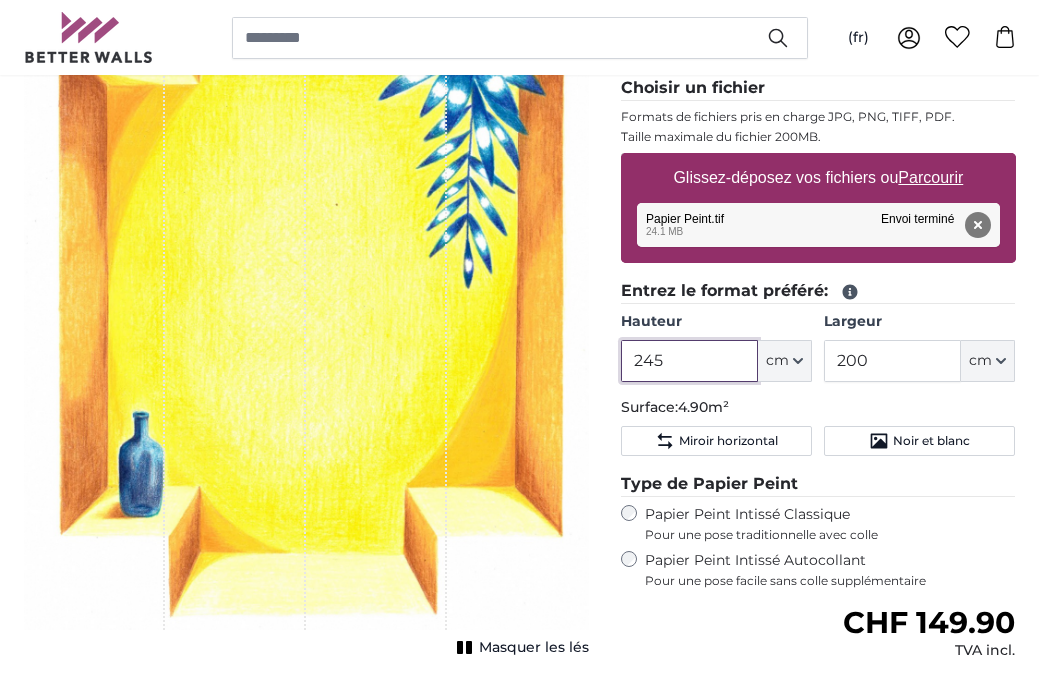 click on "245" at bounding box center [689, 361] 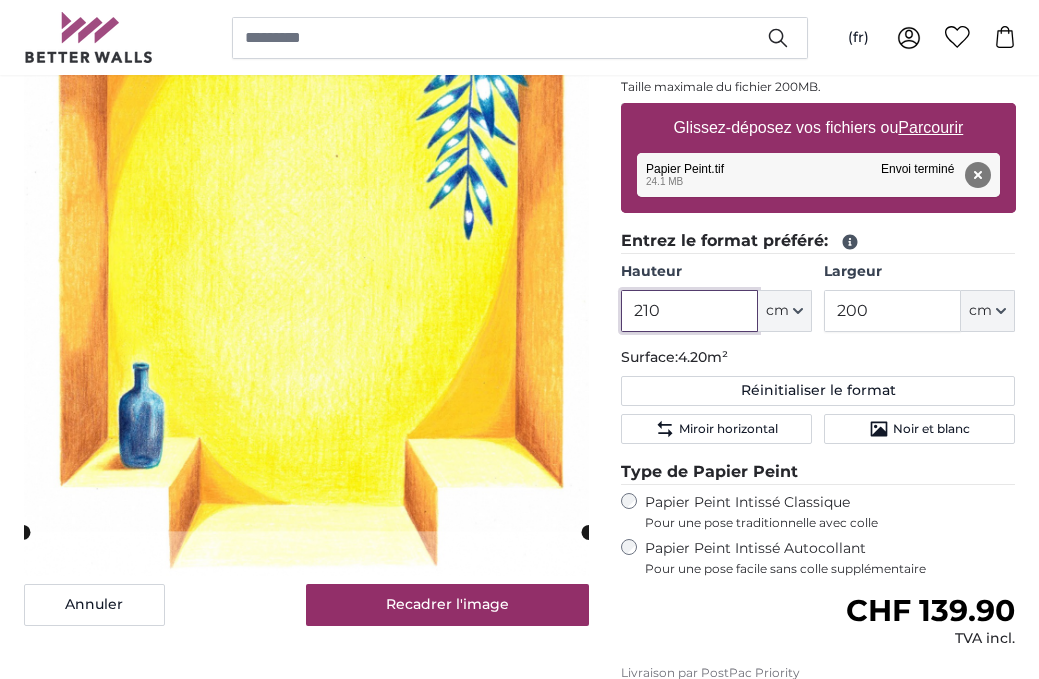 scroll, scrollTop: 370, scrollLeft: 0, axis: vertical 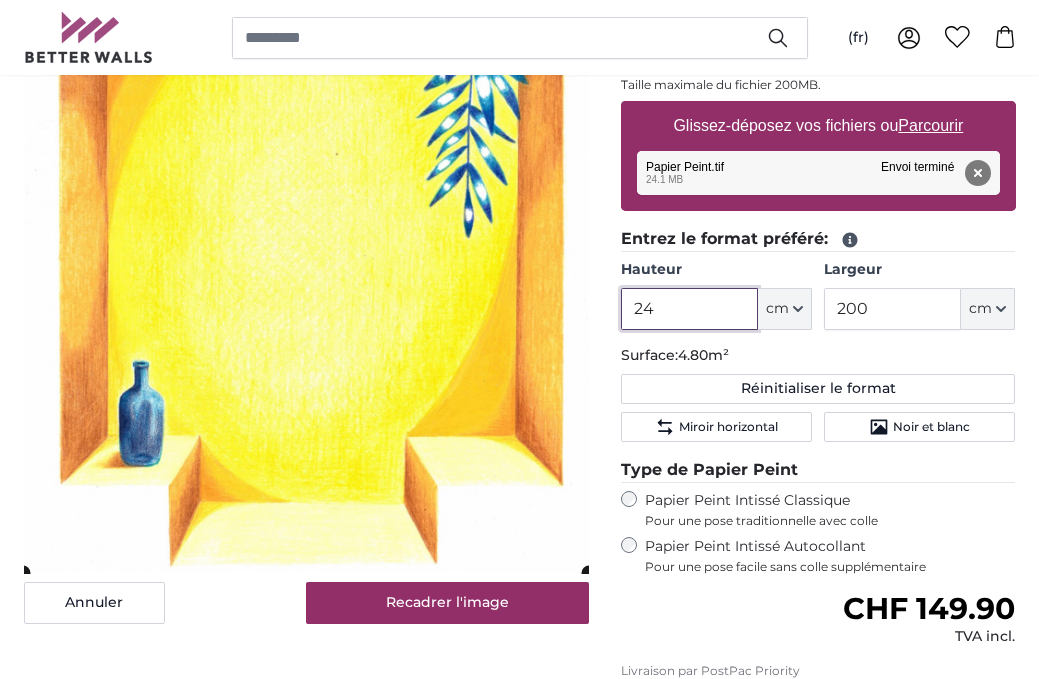 type on "245" 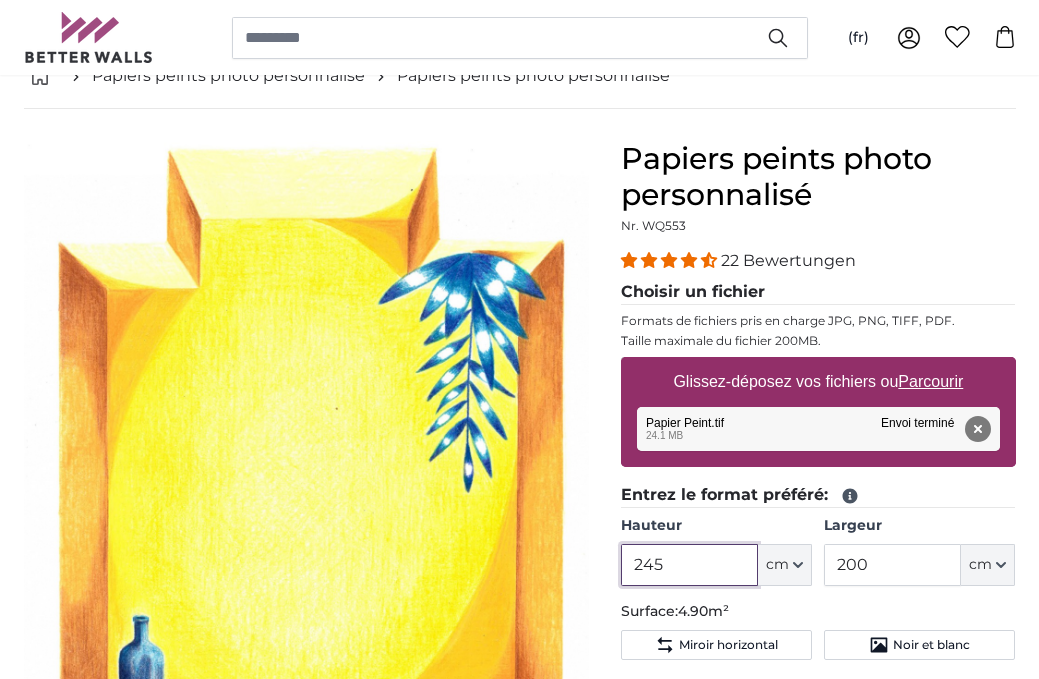 scroll, scrollTop: 86, scrollLeft: 0, axis: vertical 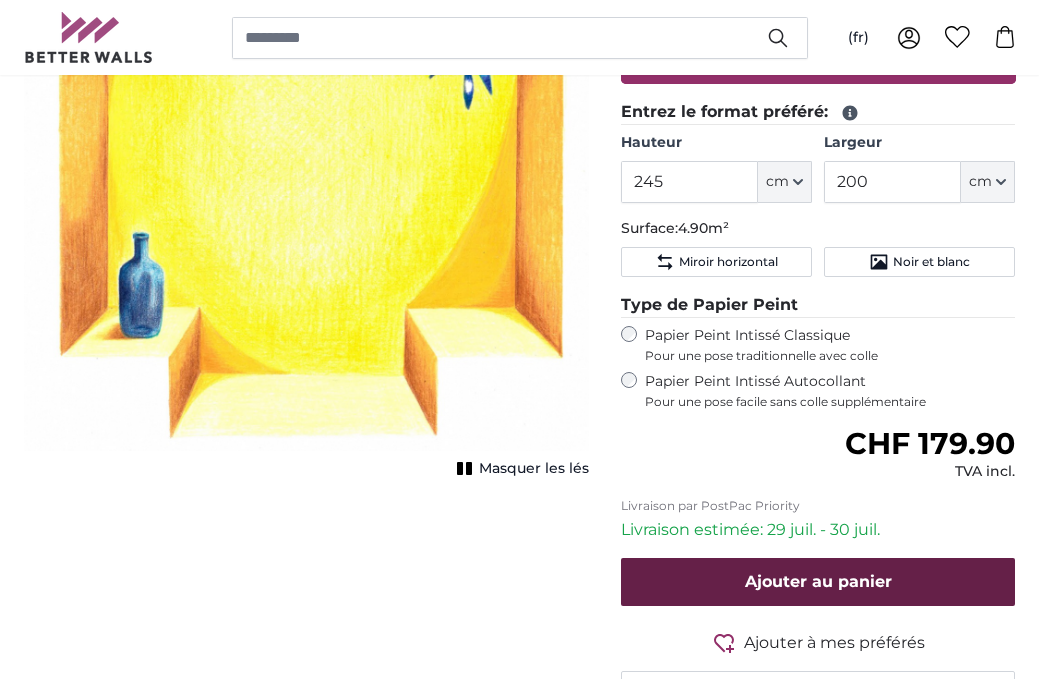 click on "Ajouter au panier" at bounding box center (818, 581) 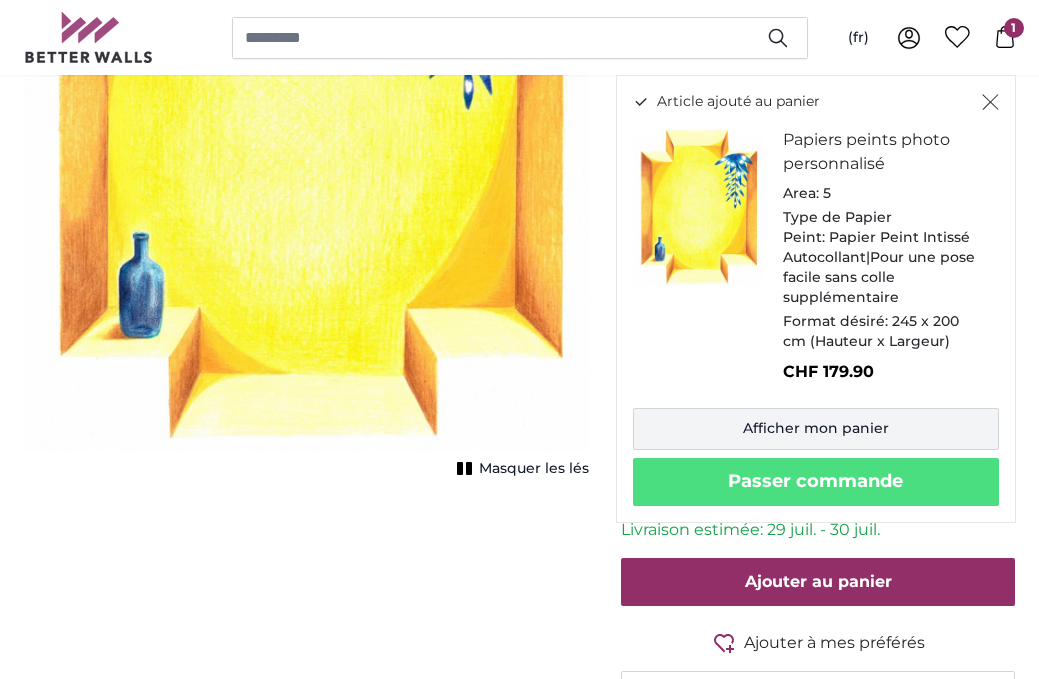 click on "Afficher mon panier" at bounding box center (816, 429) 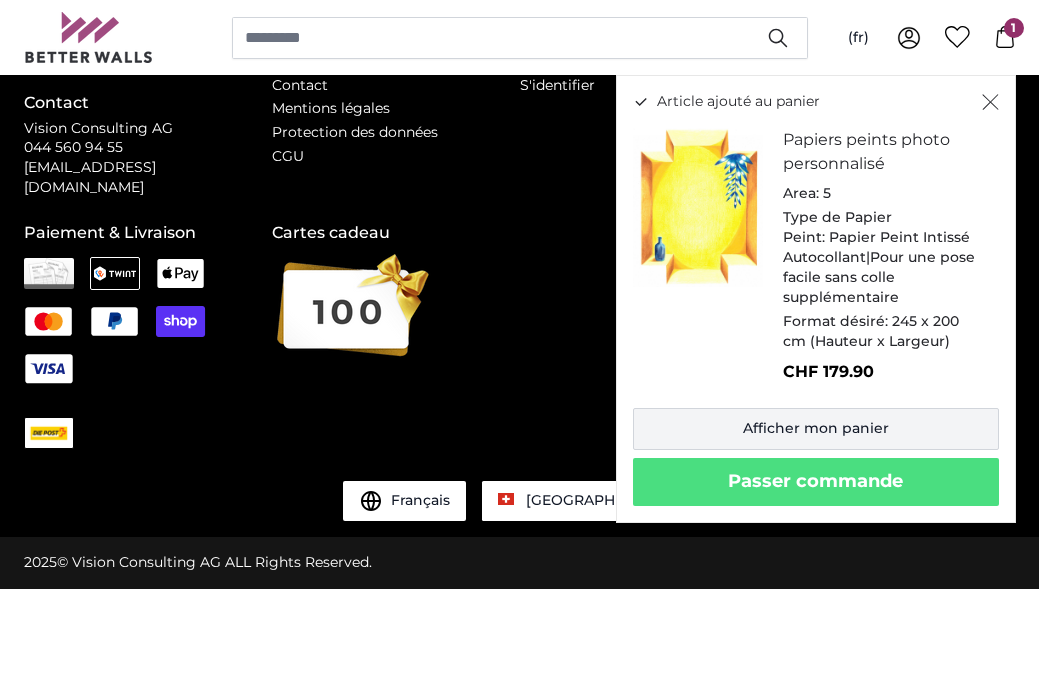 scroll, scrollTop: 0, scrollLeft: 0, axis: both 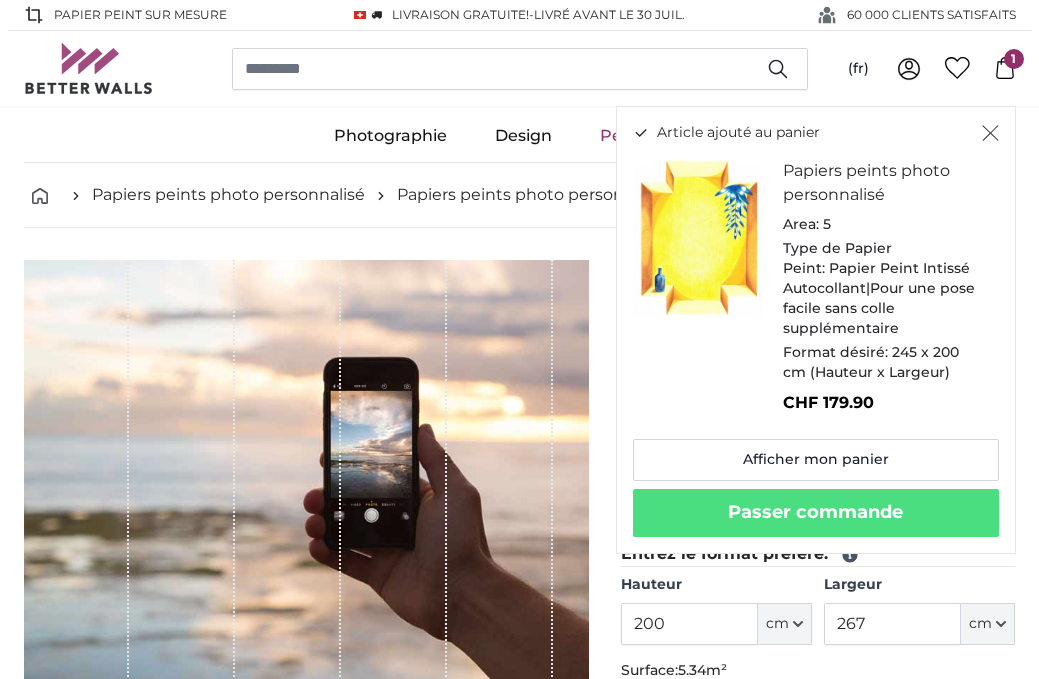 click 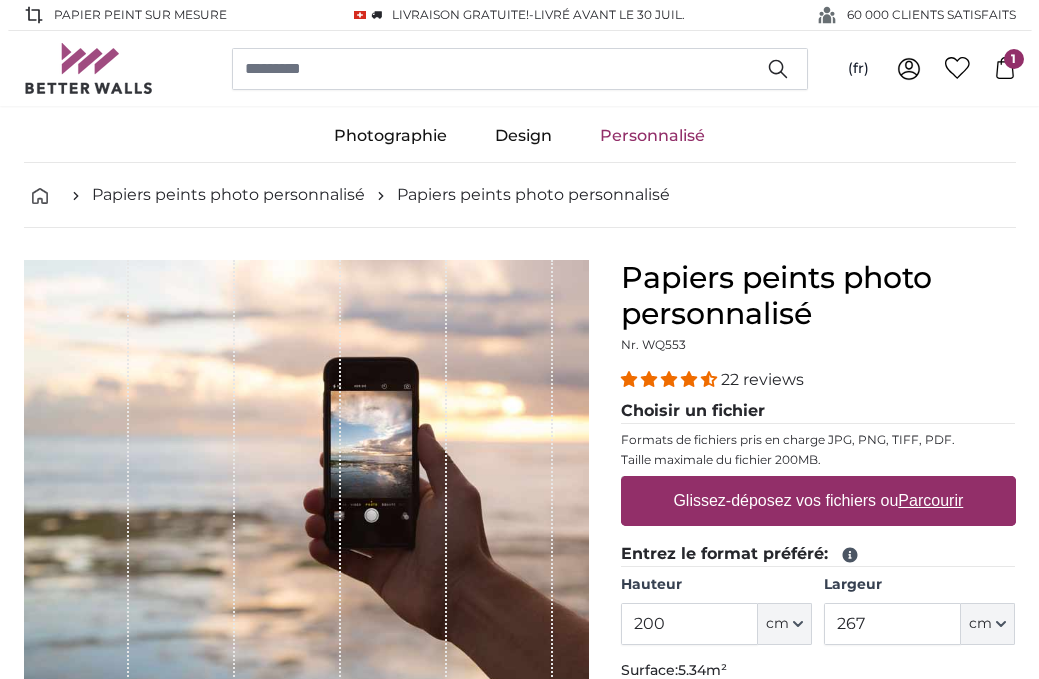 scroll, scrollTop: 0, scrollLeft: 0, axis: both 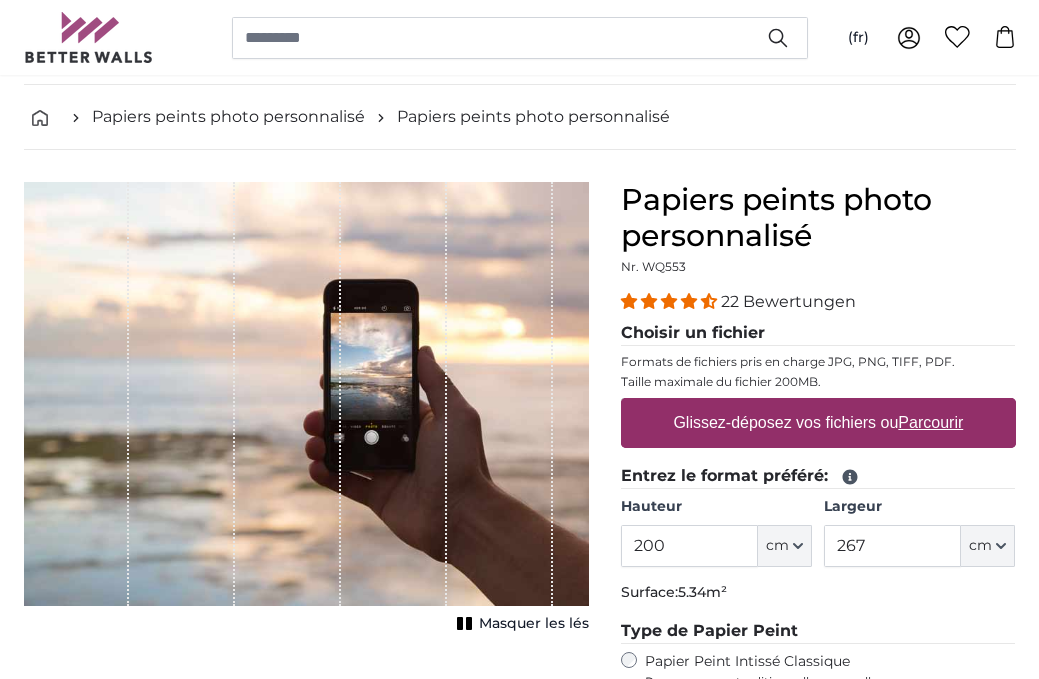 type on "**********" 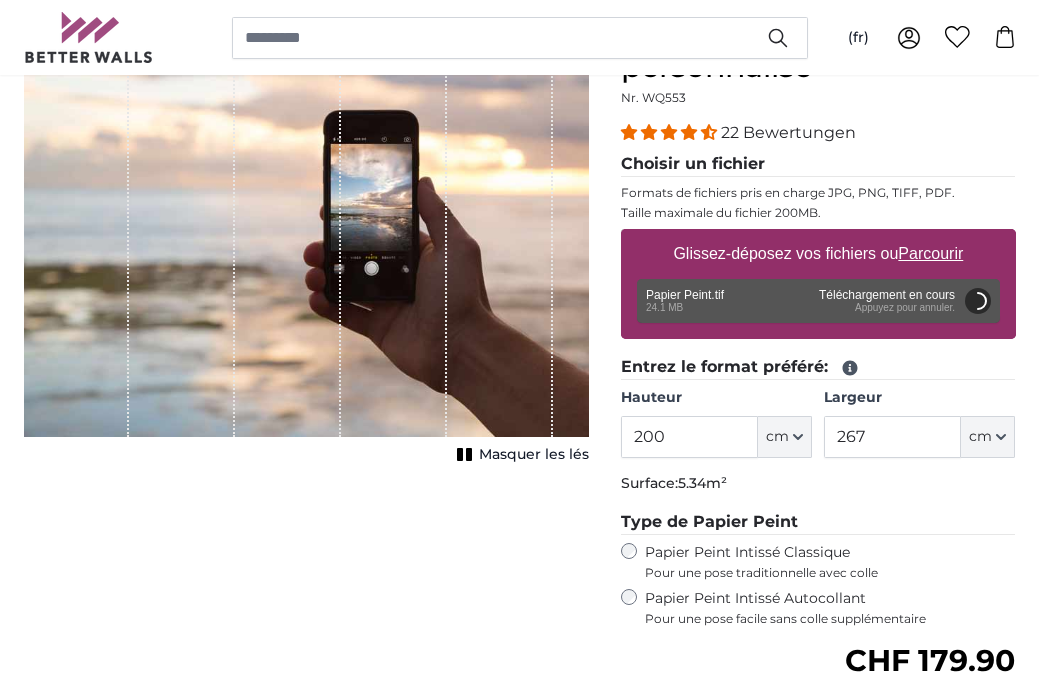 scroll, scrollTop: 248, scrollLeft: 0, axis: vertical 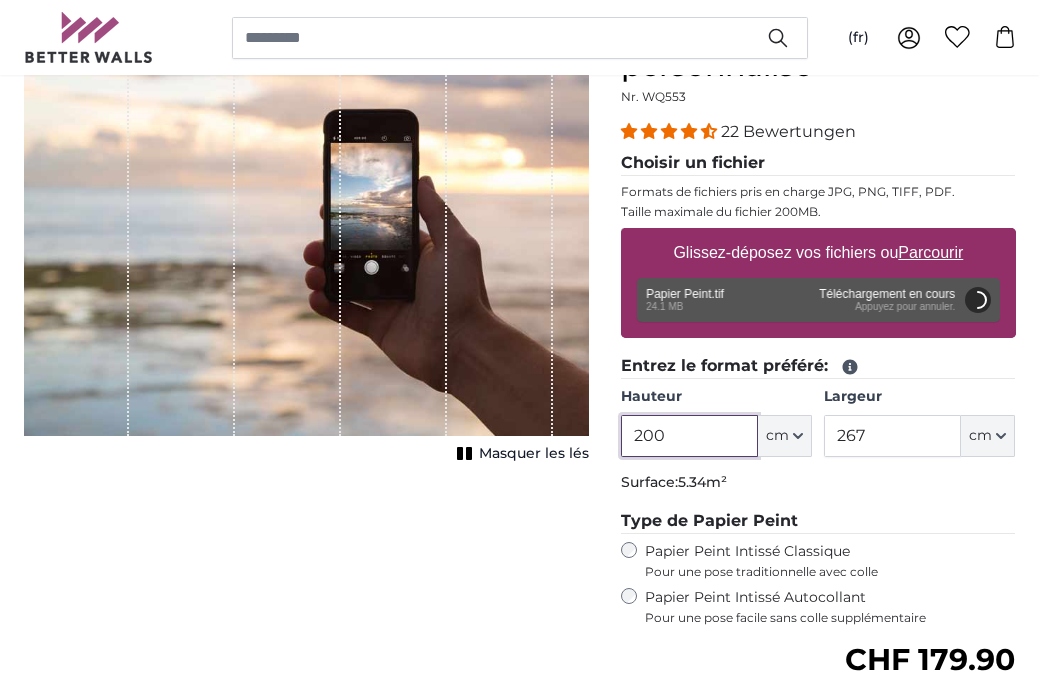 drag, startPoint x: 686, startPoint y: 439, endPoint x: 621, endPoint y: 430, distance: 65.62012 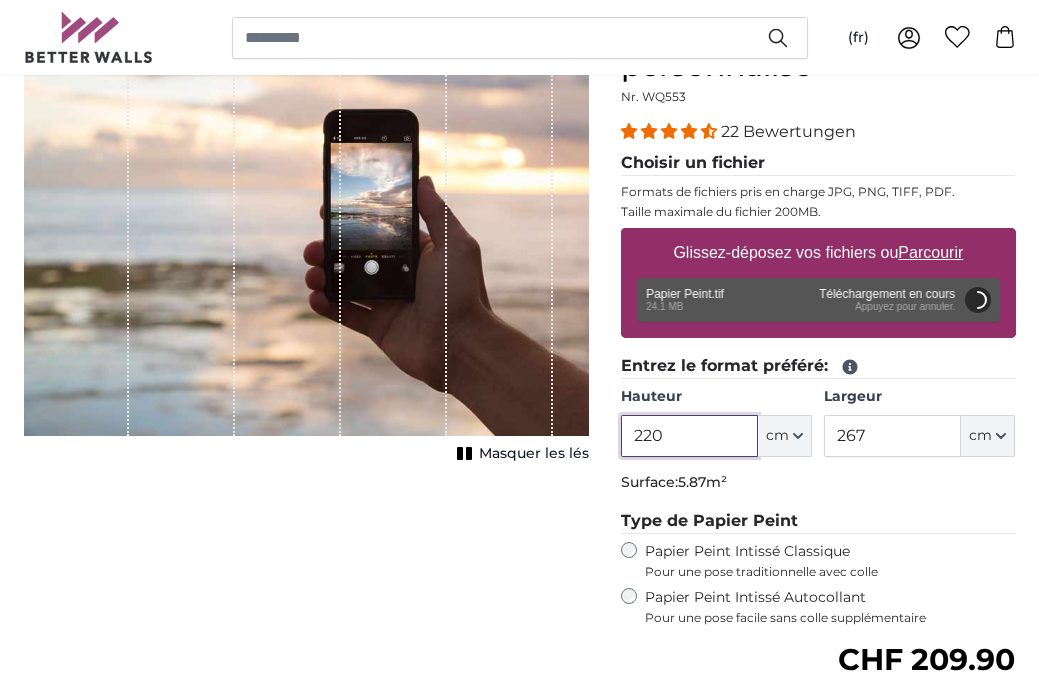 type on "220" 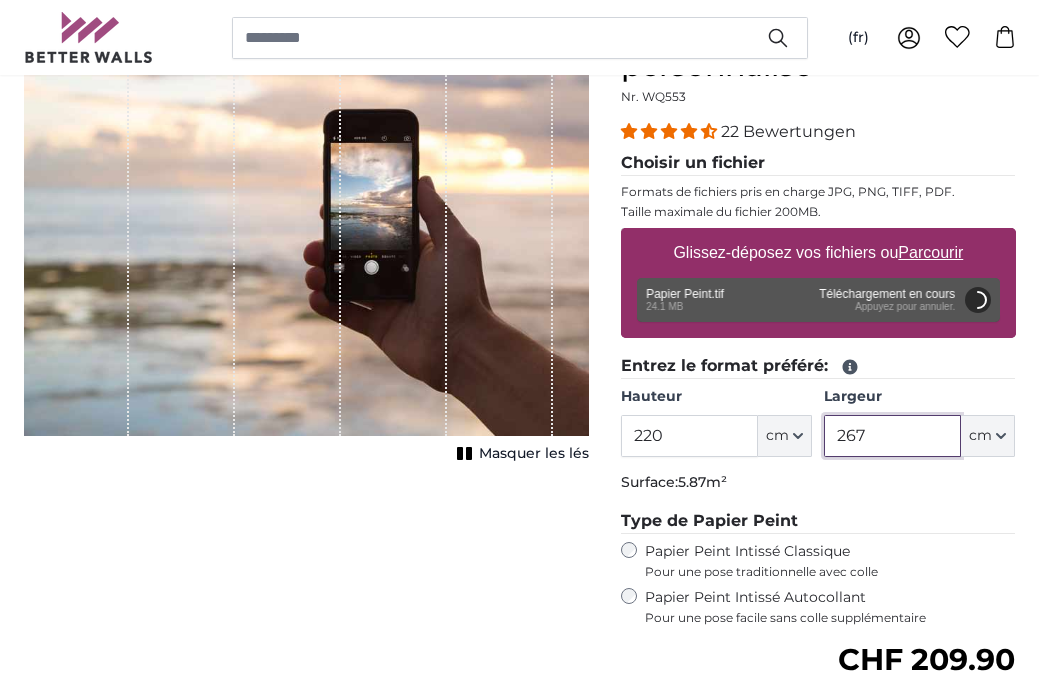 drag, startPoint x: 869, startPoint y: 424, endPoint x: 815, endPoint y: 429, distance: 54.230988 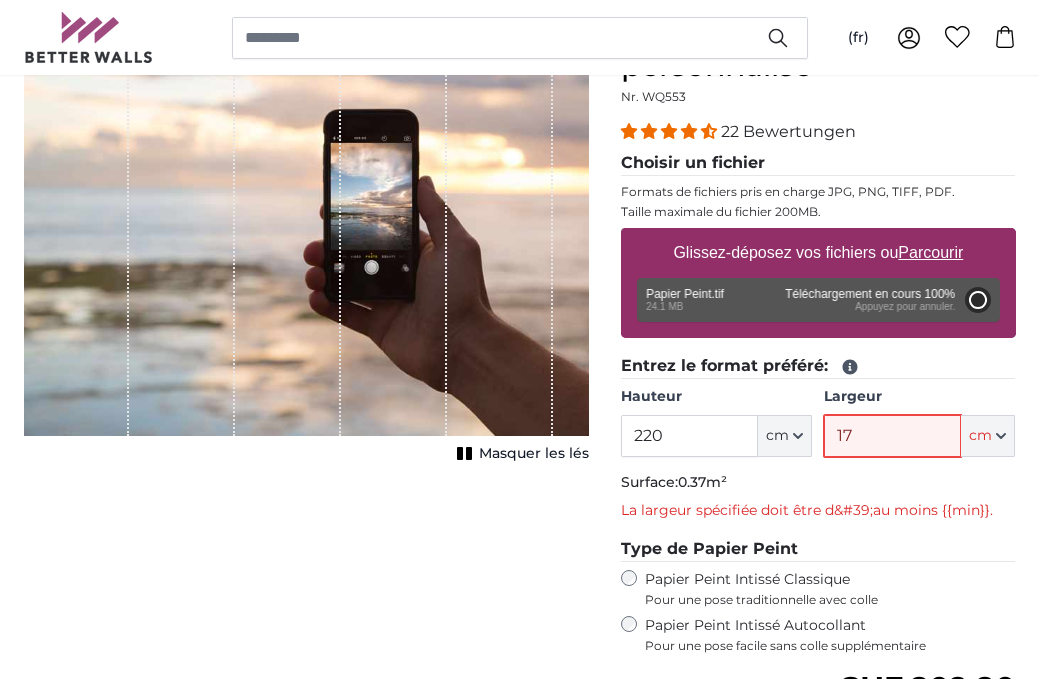type on "170" 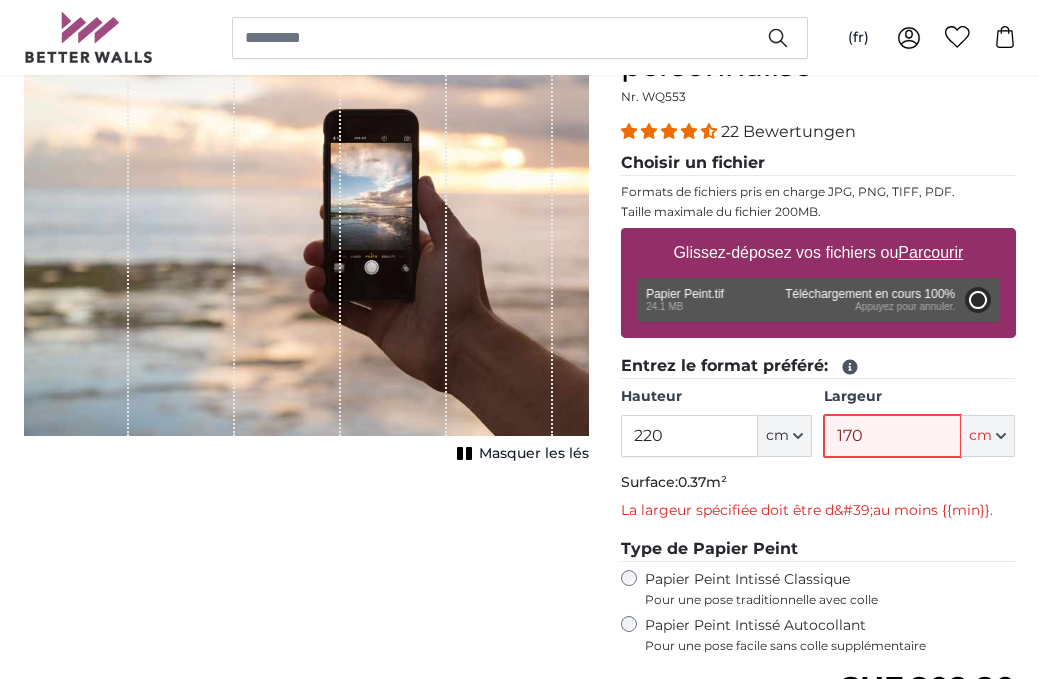type on "200" 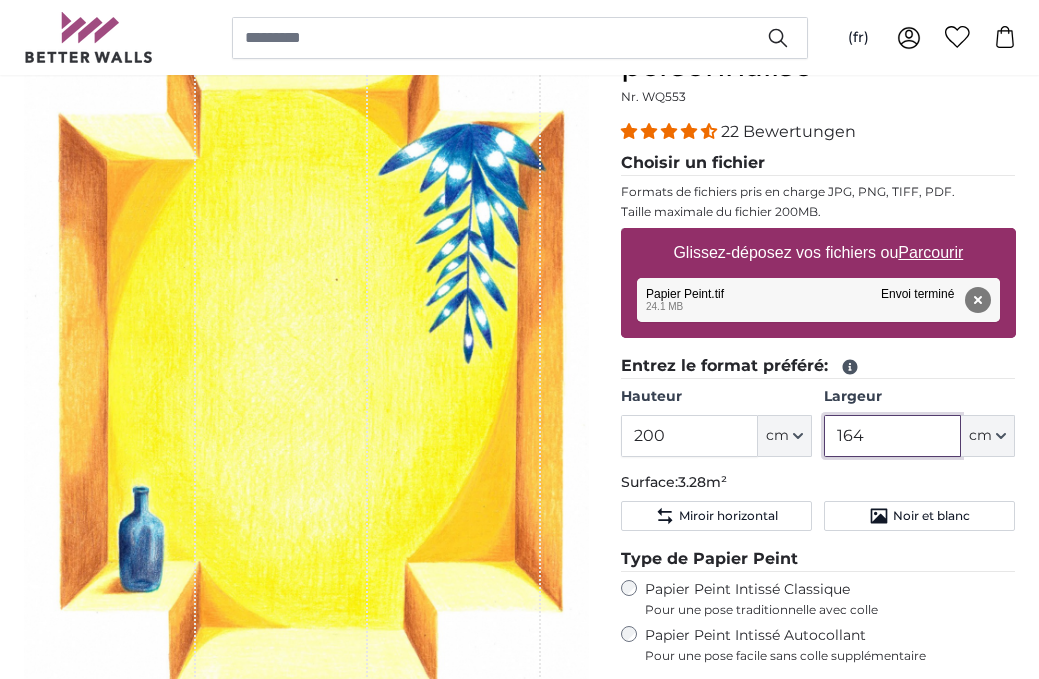 drag, startPoint x: 872, startPoint y: 438, endPoint x: 809, endPoint y: 422, distance: 65 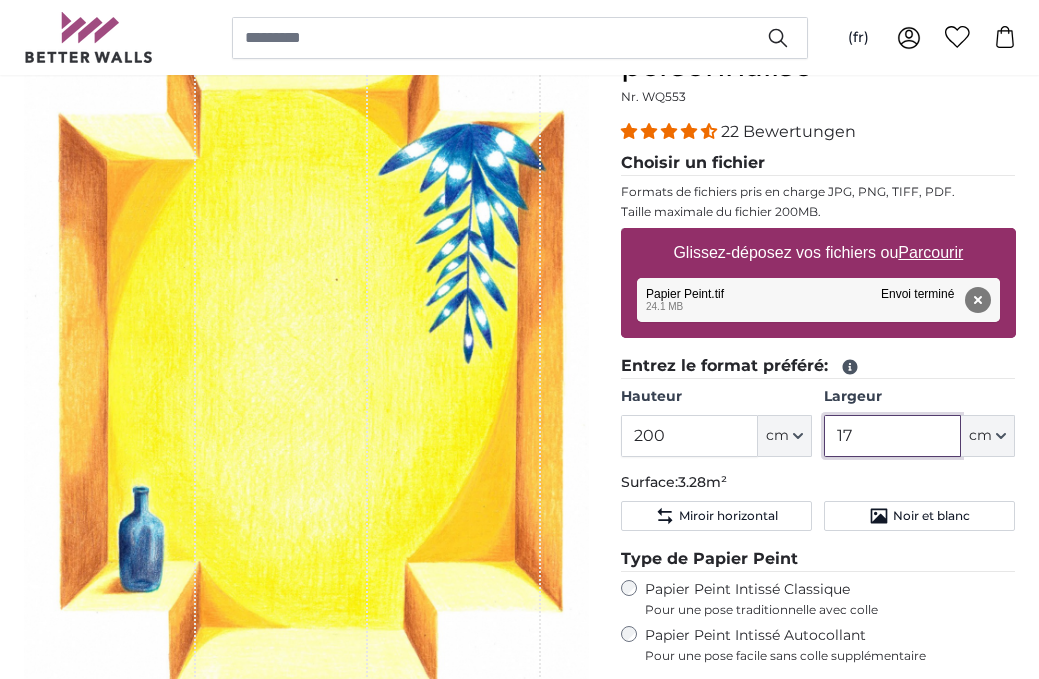 type on "170" 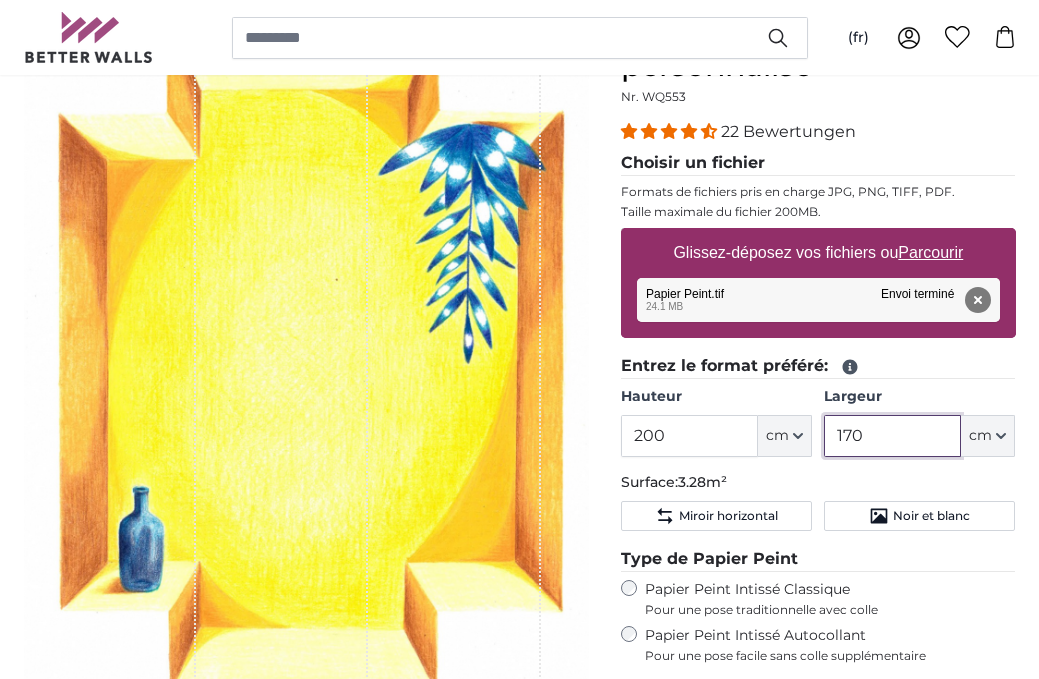 type 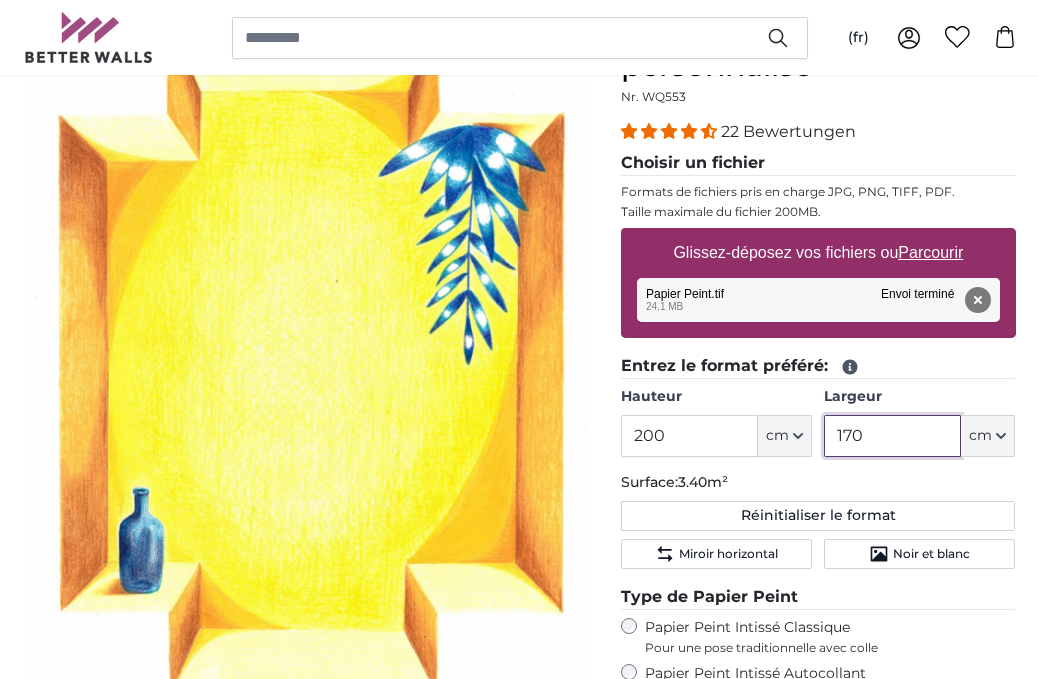 type on "170" 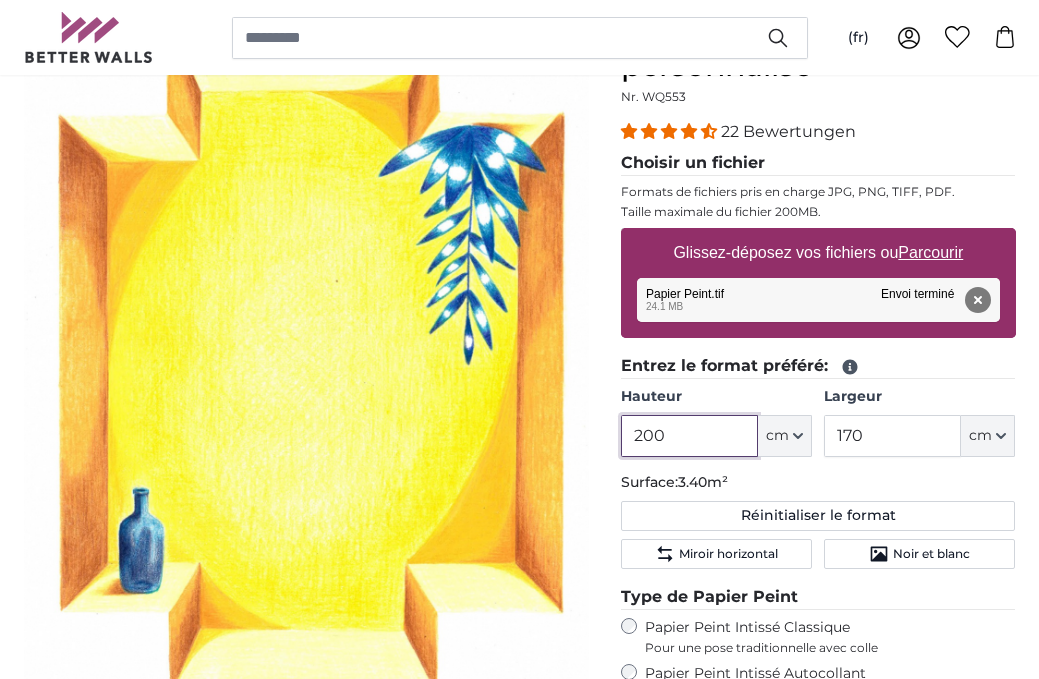 drag, startPoint x: 673, startPoint y: 430, endPoint x: 610, endPoint y: 428, distance: 63.03174 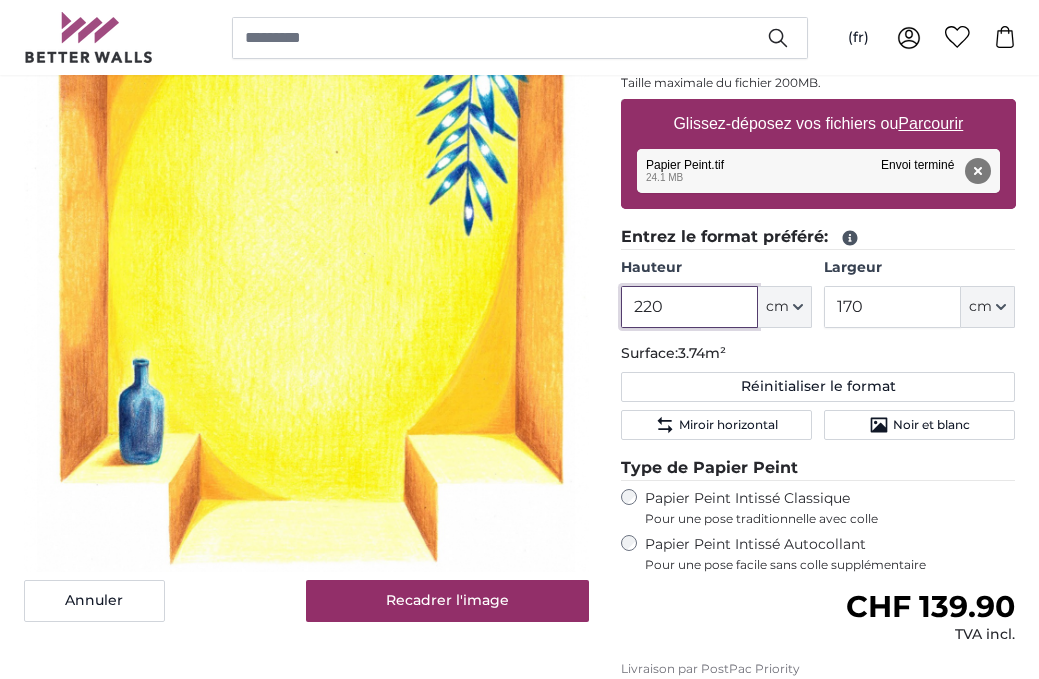 scroll, scrollTop: 410, scrollLeft: 0, axis: vertical 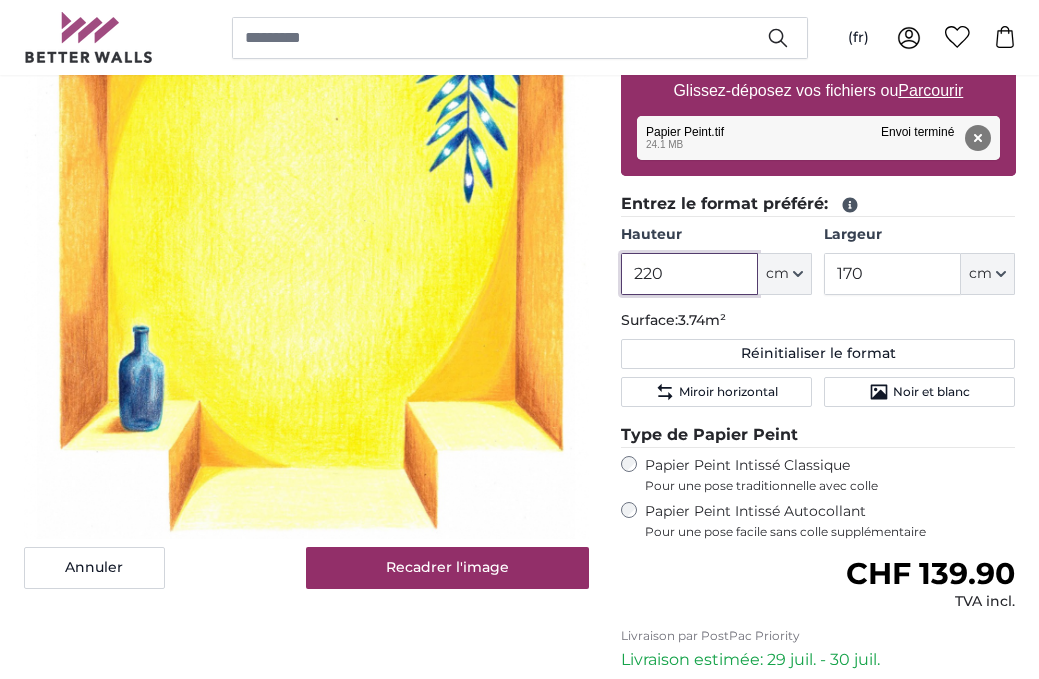 type on "220" 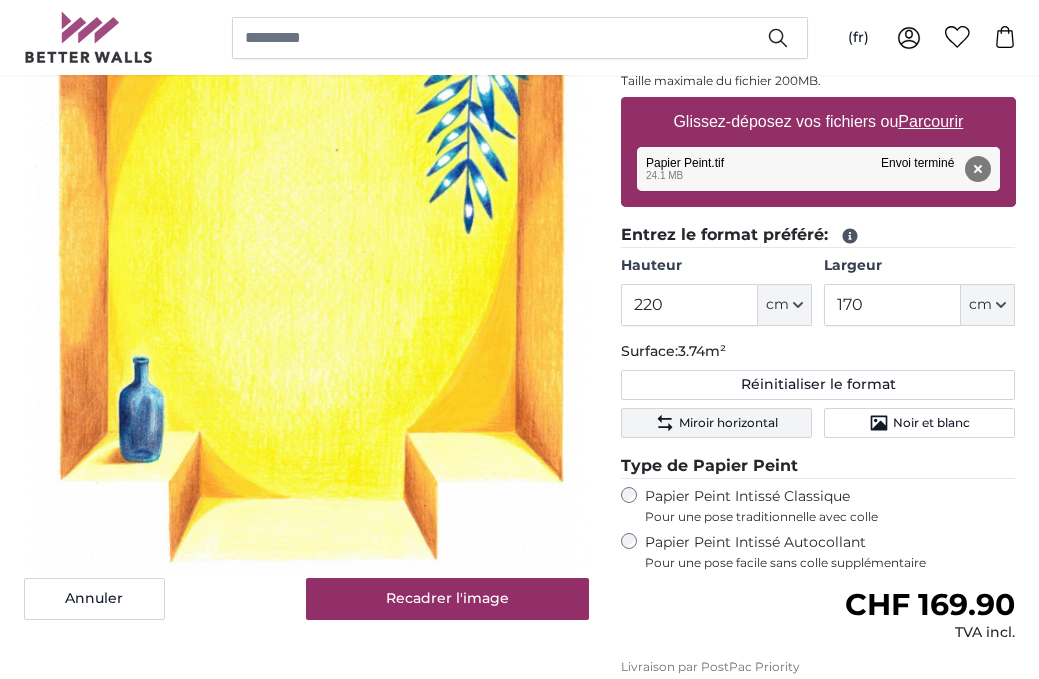 scroll, scrollTop: 381, scrollLeft: 0, axis: vertical 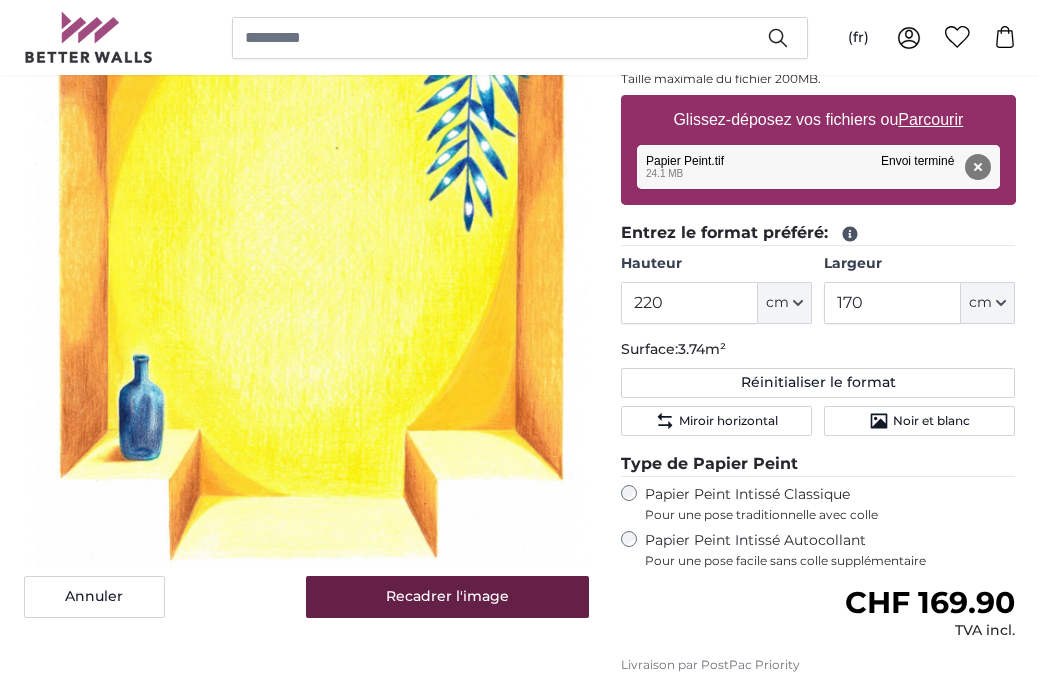 click on "Recadrer l'image" at bounding box center (447, 597) 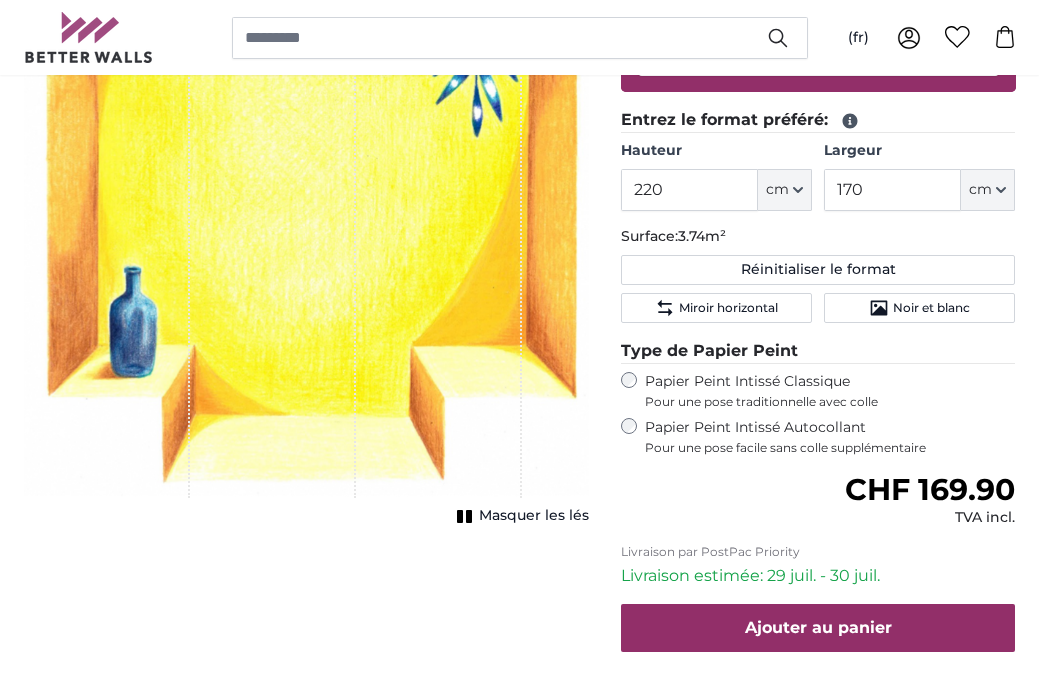scroll, scrollTop: 503, scrollLeft: 0, axis: vertical 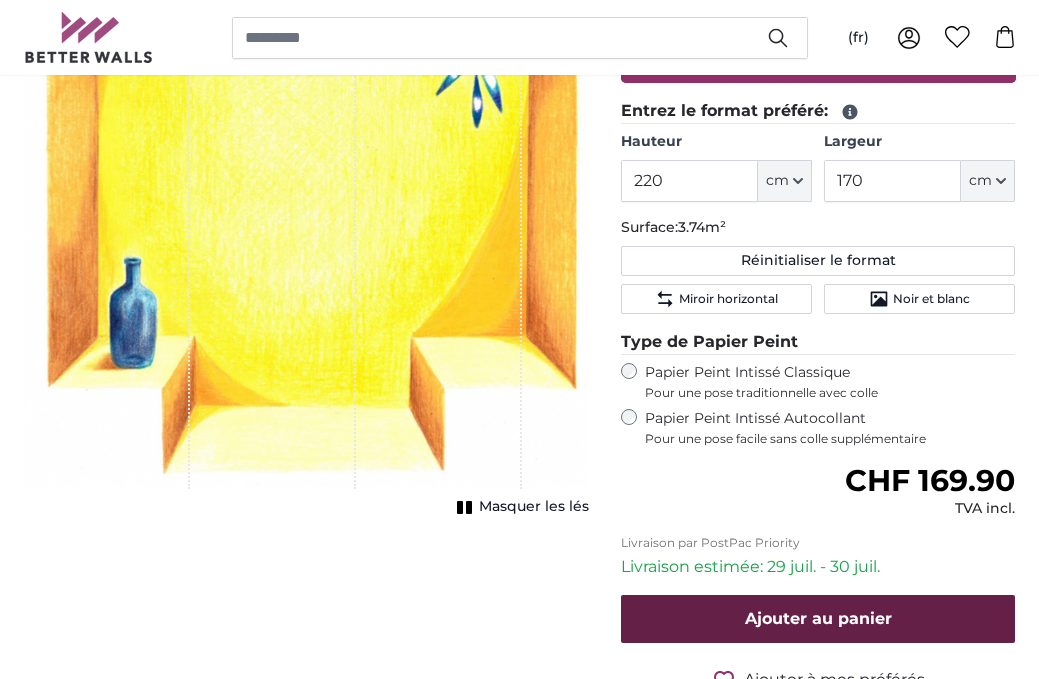 click on "Ajouter au panier" at bounding box center (818, 618) 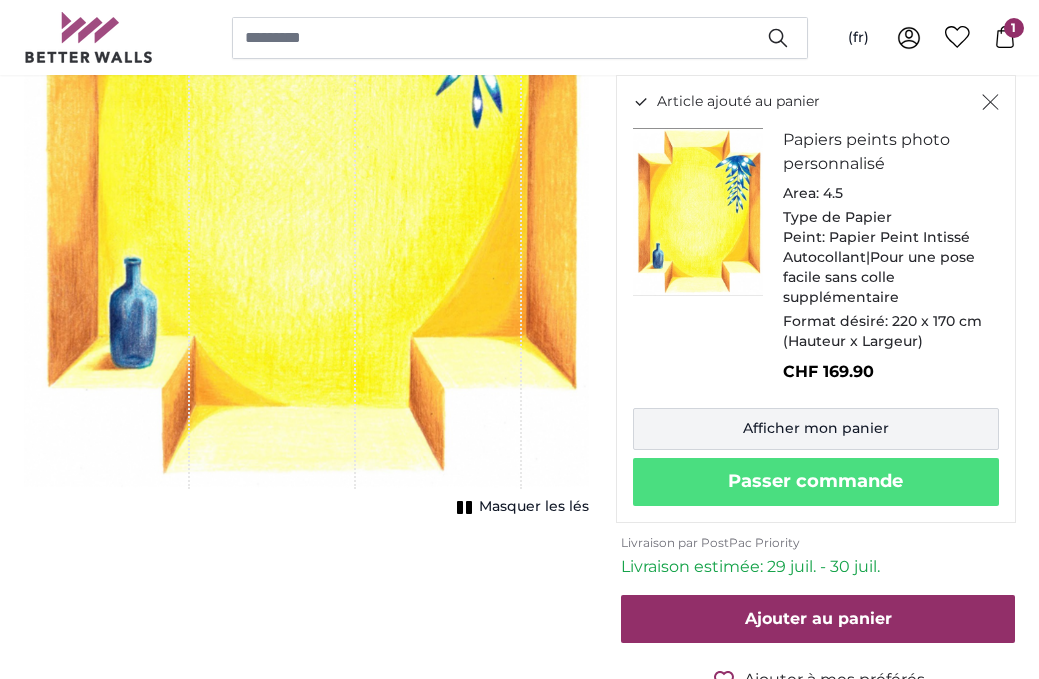 click on "Afficher mon panier" at bounding box center [816, 429] 